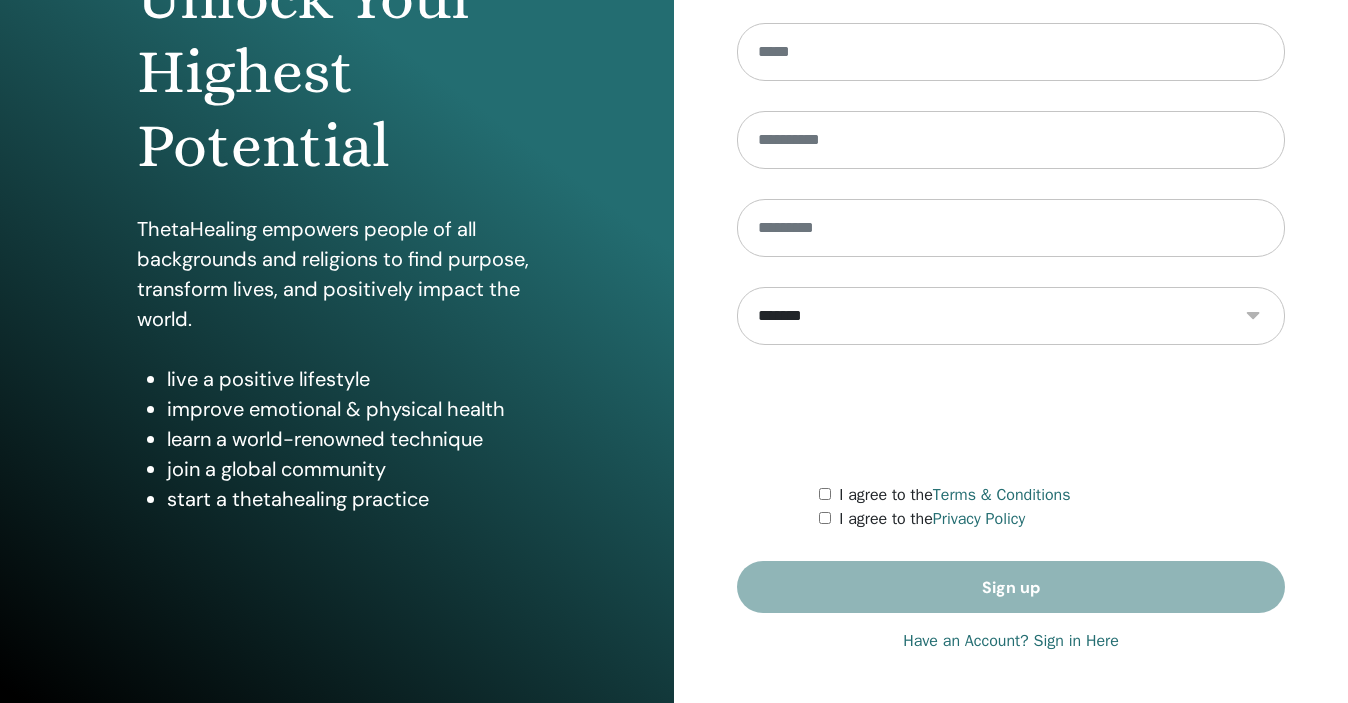 scroll, scrollTop: 257, scrollLeft: 0, axis: vertical 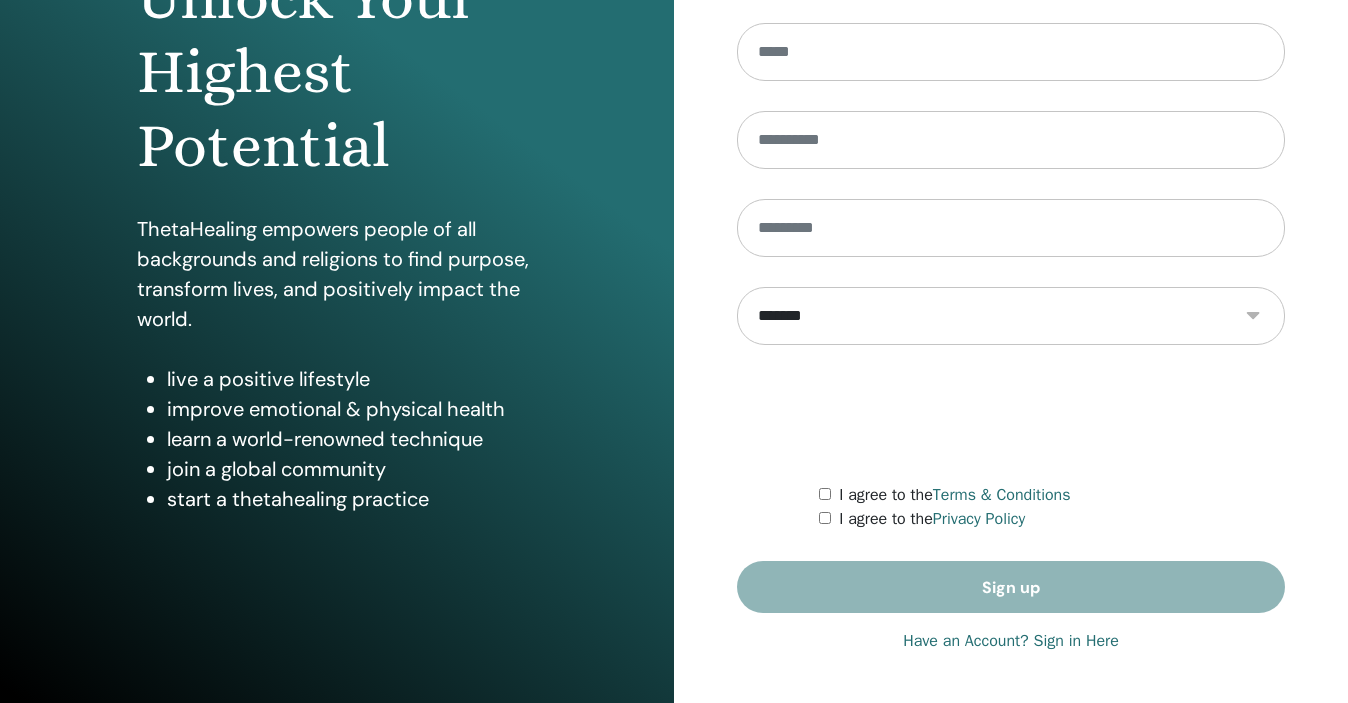 click on "Have an Account? Sign in Here" at bounding box center [1011, 641] 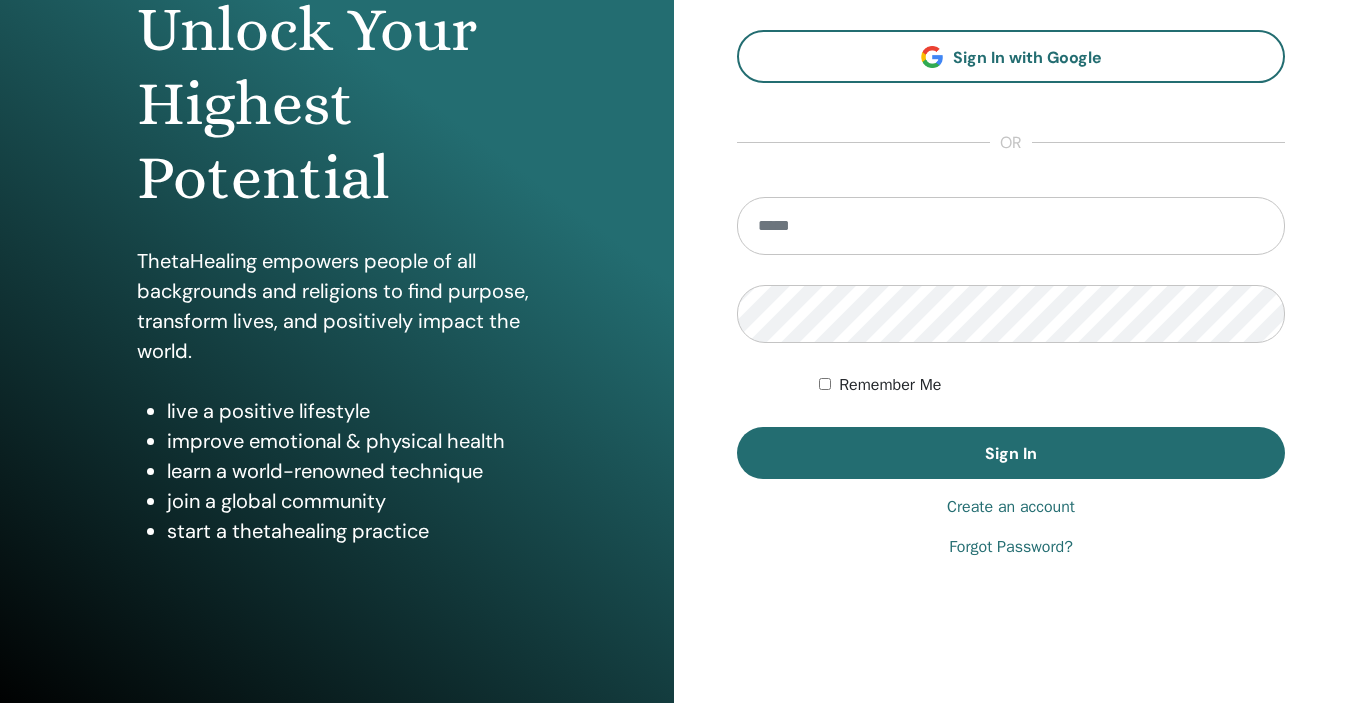 scroll, scrollTop: 228, scrollLeft: 0, axis: vertical 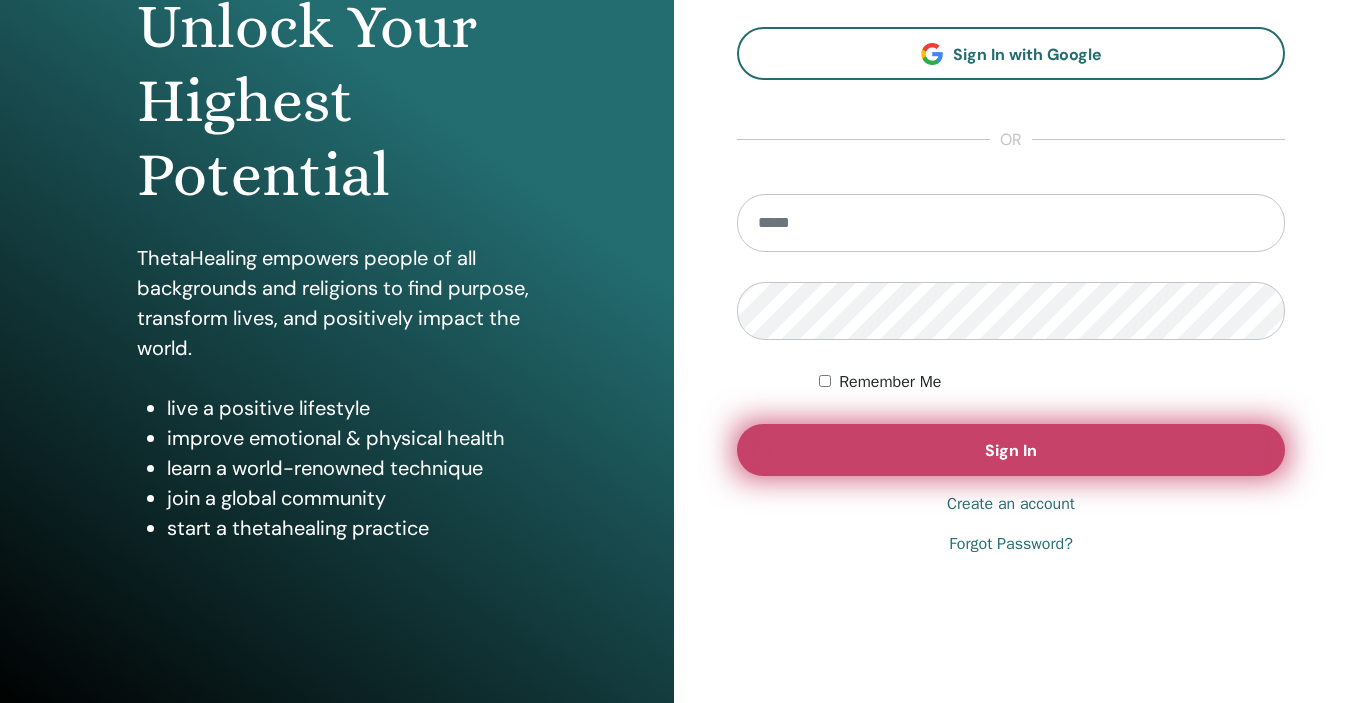 click on "Sign In" at bounding box center [1011, 450] 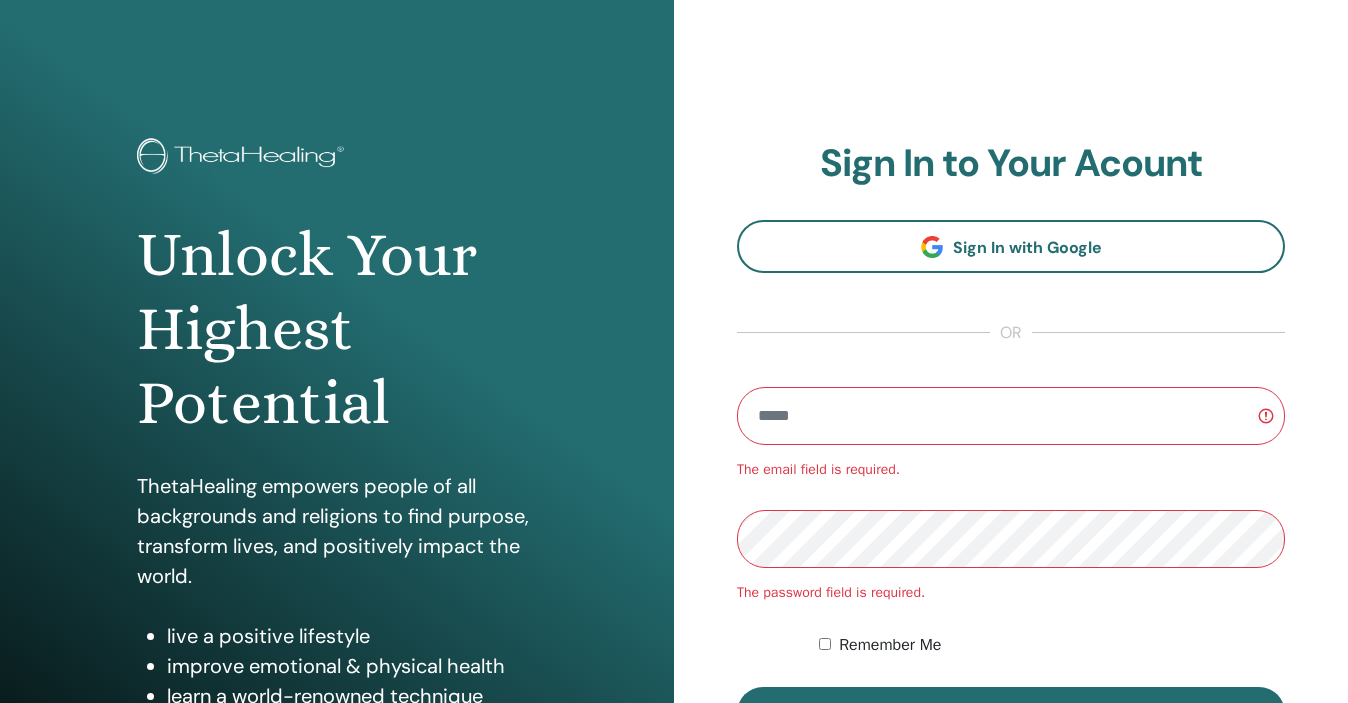 scroll, scrollTop: 0, scrollLeft: 0, axis: both 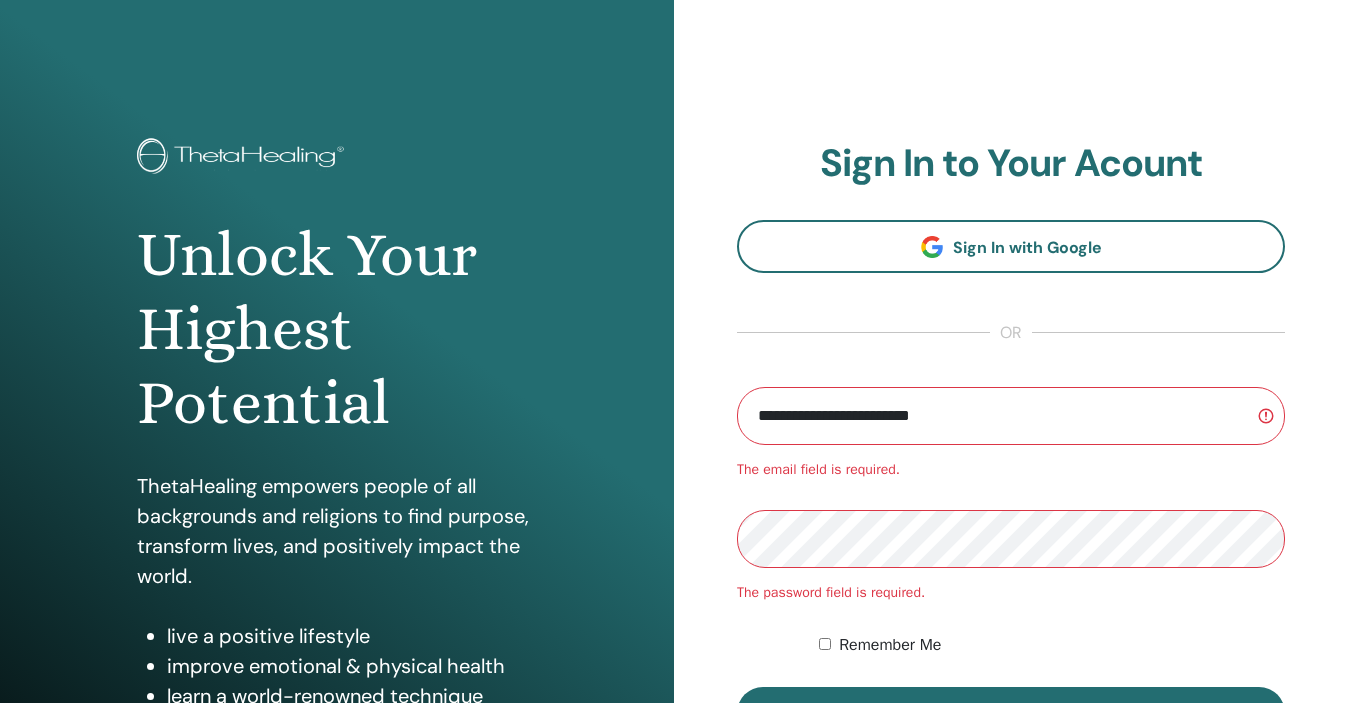 click on "Sign In" at bounding box center [1011, 713] 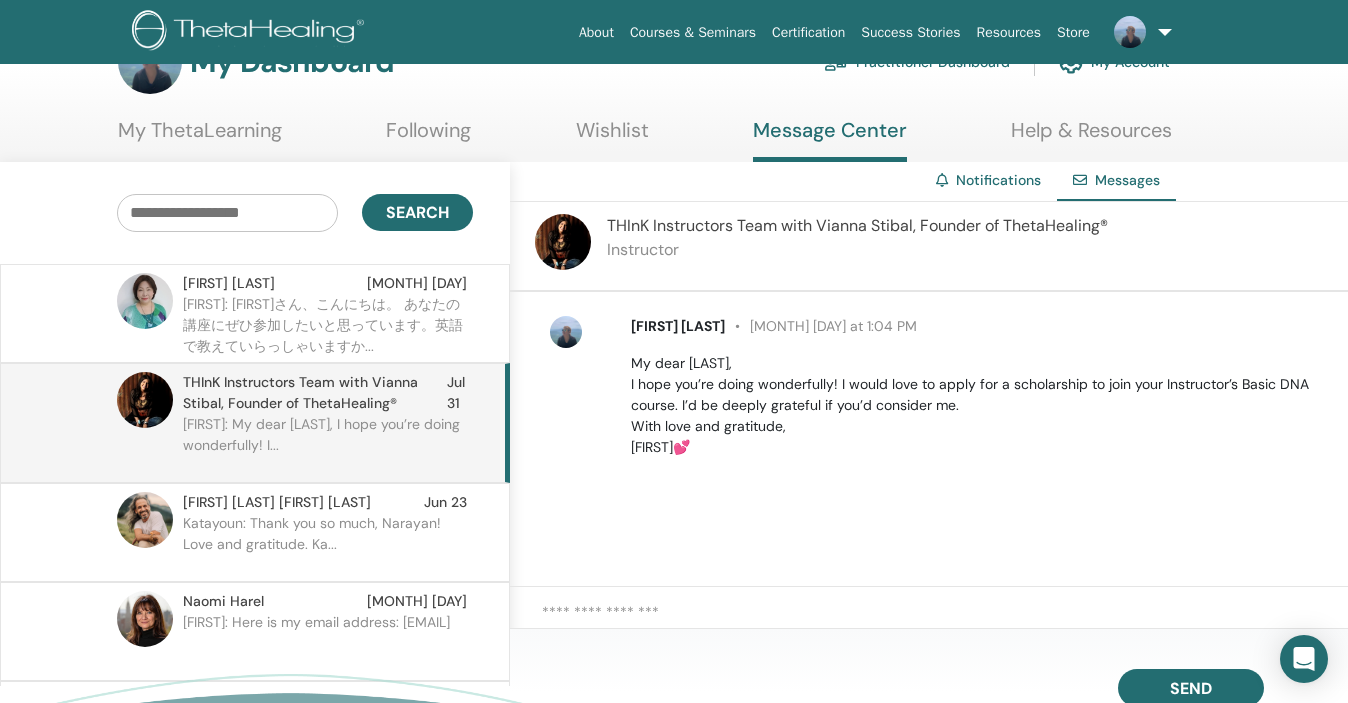 scroll, scrollTop: 59, scrollLeft: 0, axis: vertical 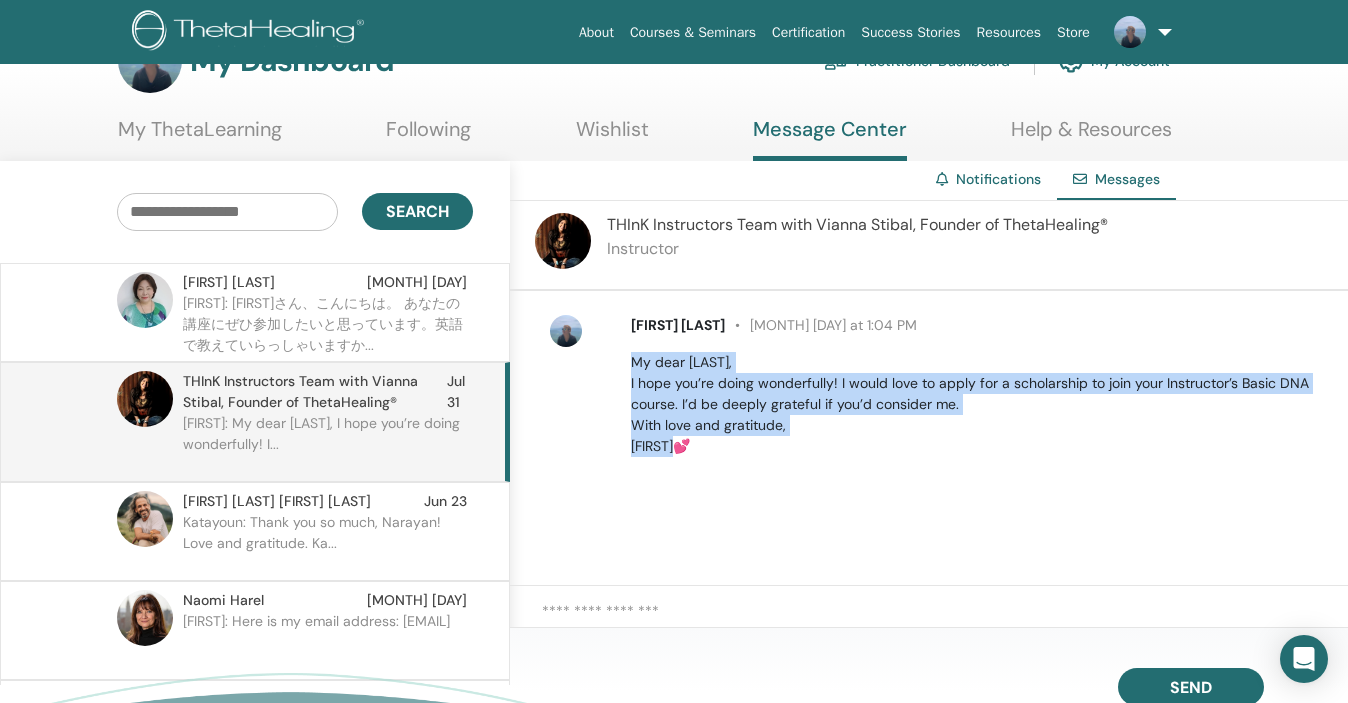 drag, startPoint x: 634, startPoint y: 361, endPoint x: 749, endPoint y: 451, distance: 146.03082 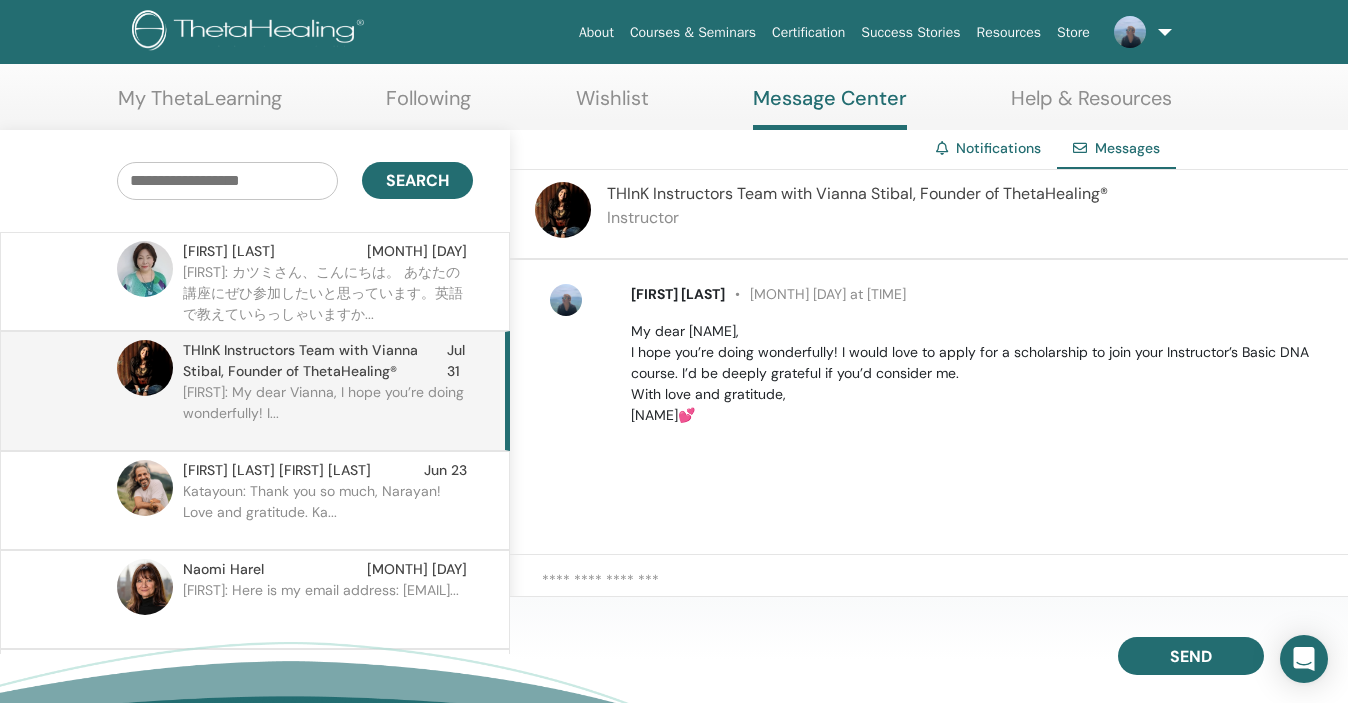 scroll, scrollTop: 96, scrollLeft: 0, axis: vertical 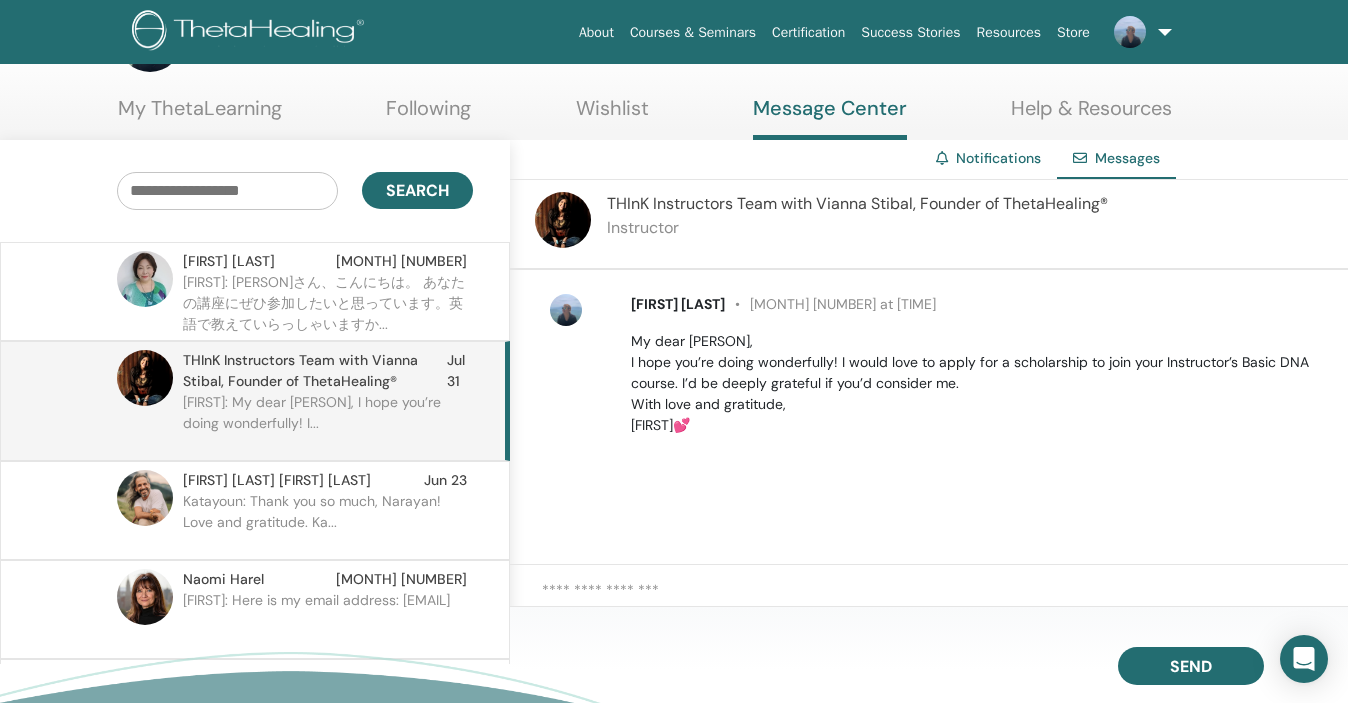 click at bounding box center [945, 600] 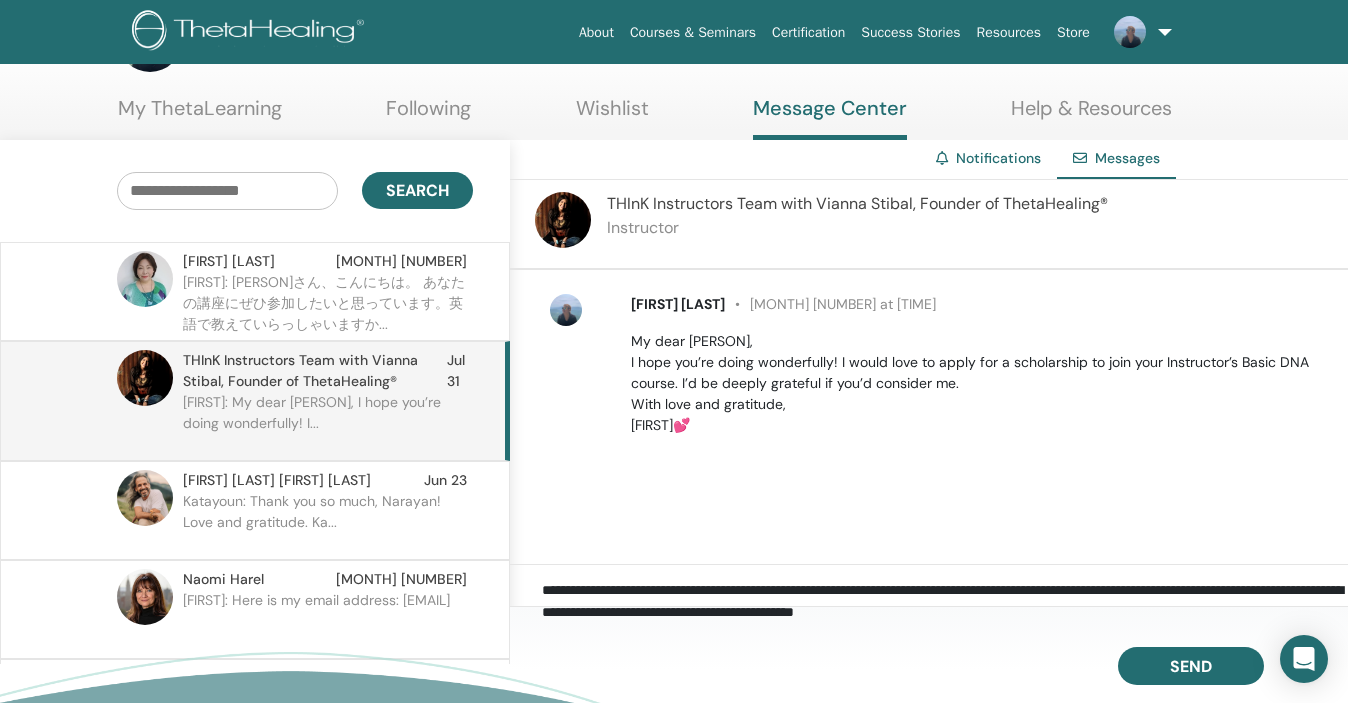 scroll, scrollTop: 1, scrollLeft: 0, axis: vertical 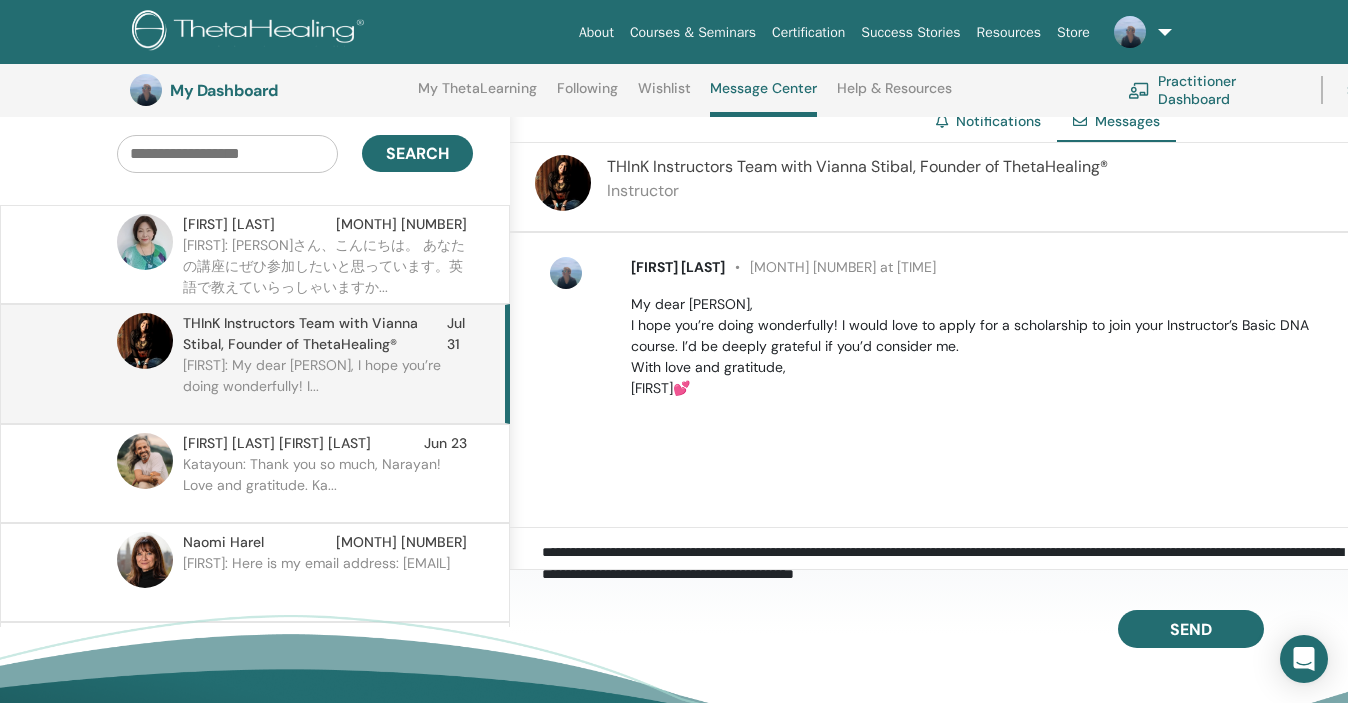 drag, startPoint x: 855, startPoint y: 547, endPoint x: 649, endPoint y: 550, distance: 206.02185 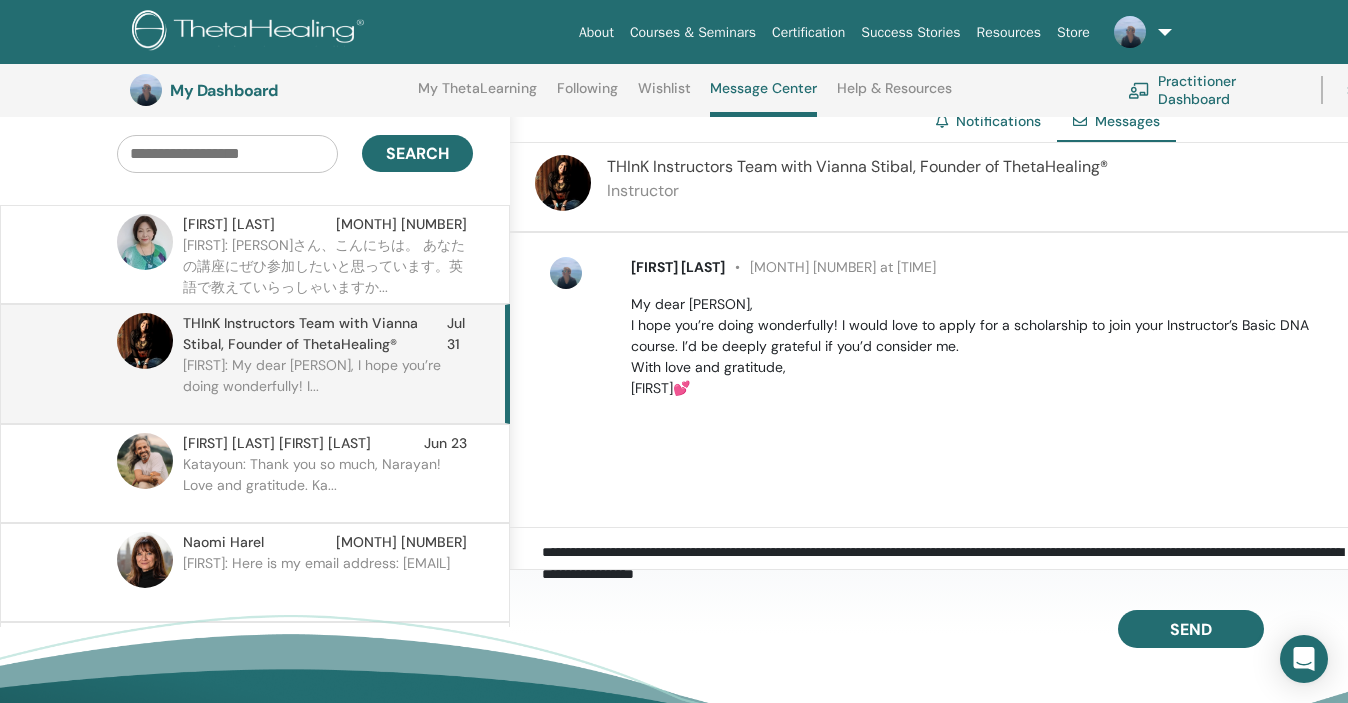 click on "**********" at bounding box center (945, 563) 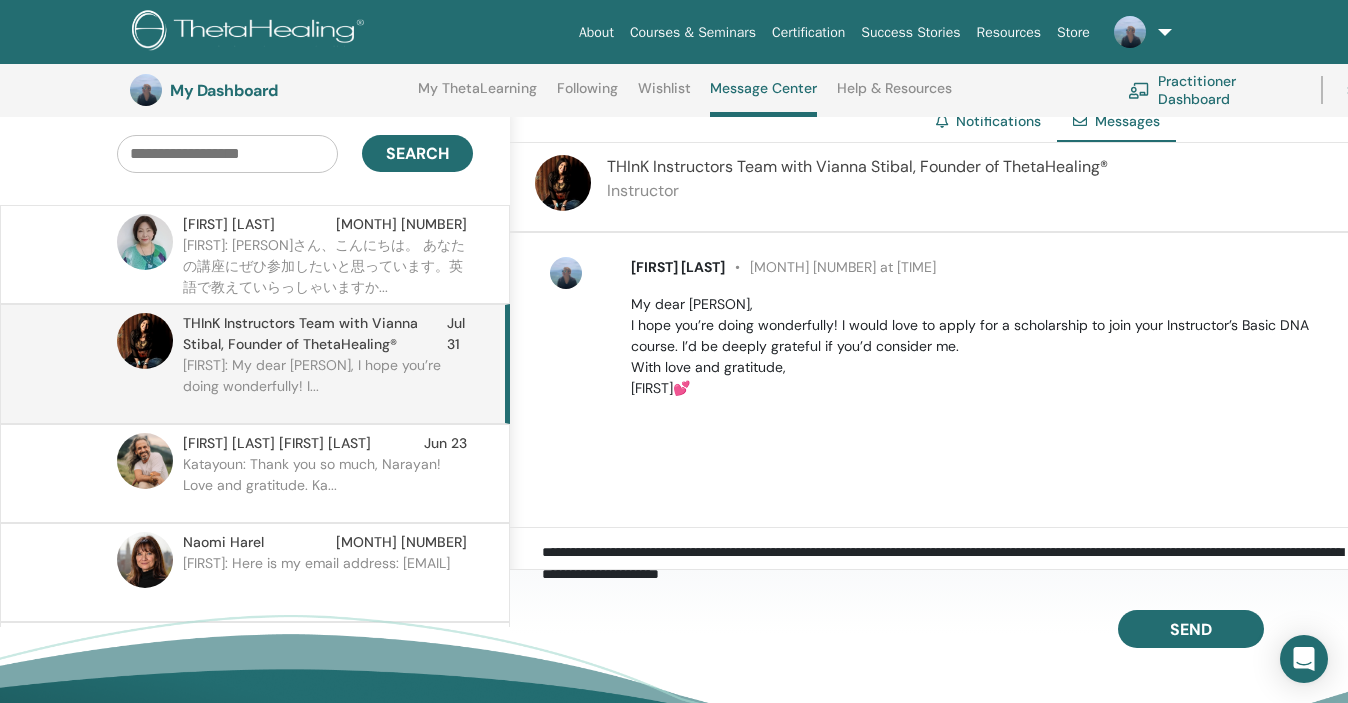 drag, startPoint x: 1085, startPoint y: 548, endPoint x: 1117, endPoint y: 550, distance: 32.06244 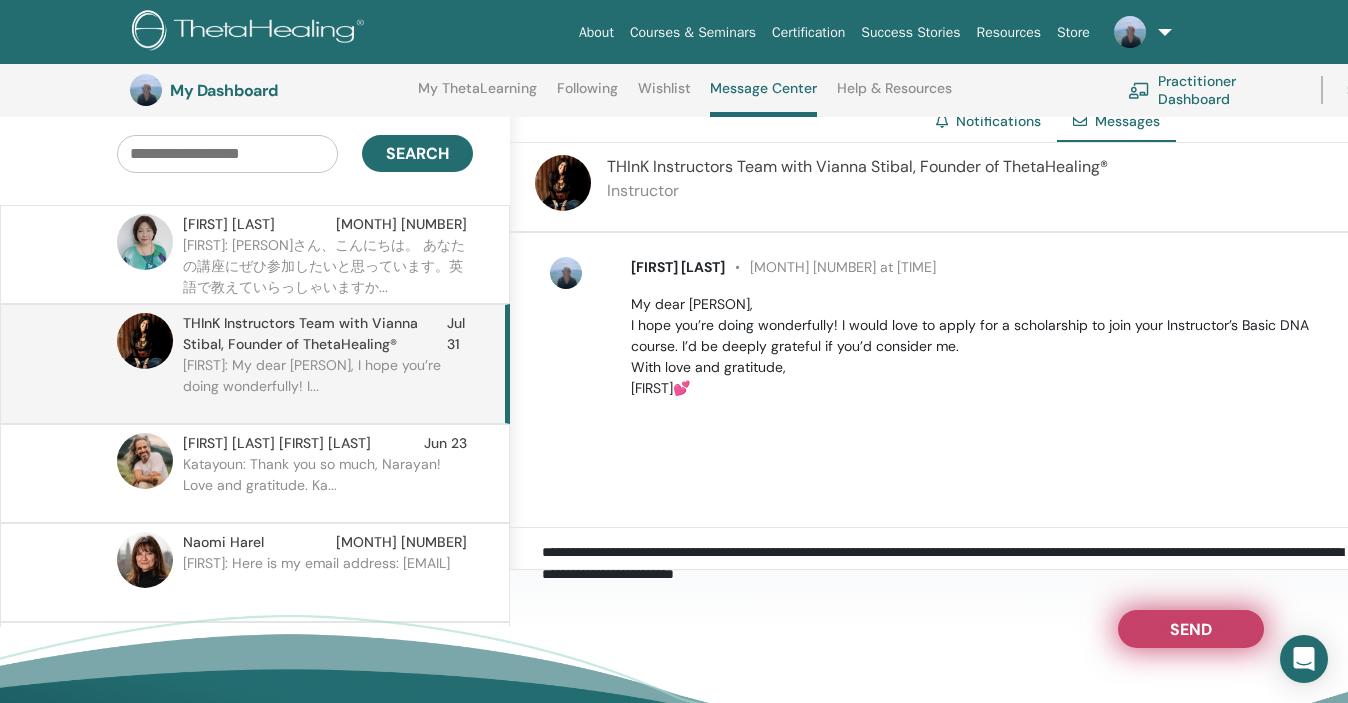 type on "**********" 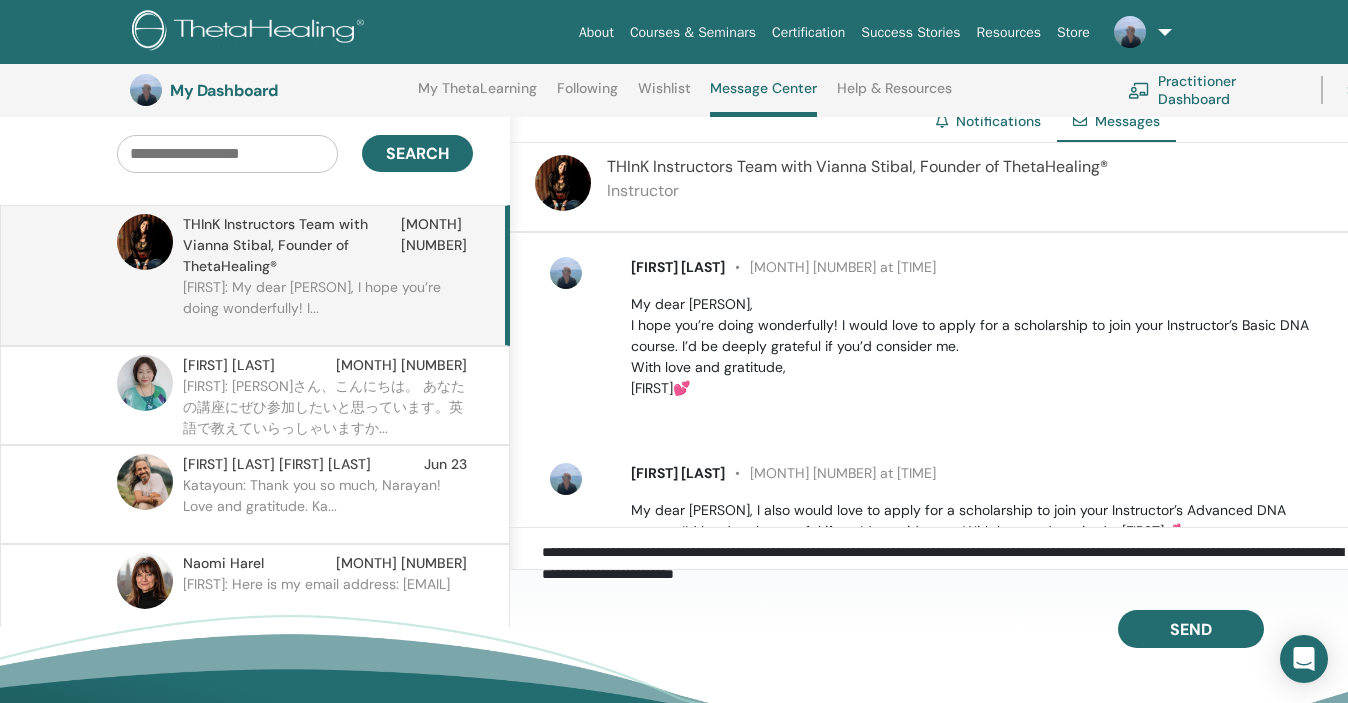 scroll, scrollTop: 0, scrollLeft: 0, axis: both 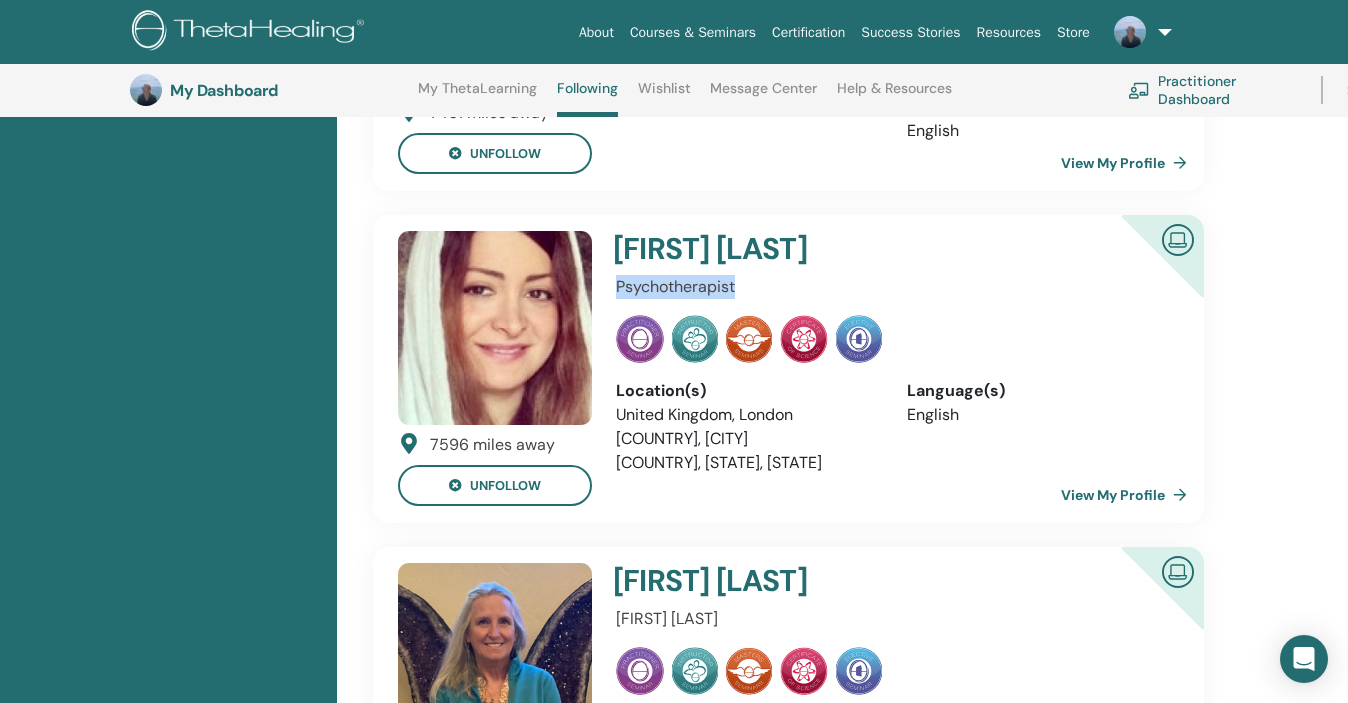 drag, startPoint x: 745, startPoint y: 287, endPoint x: 611, endPoint y: 284, distance: 134.03358 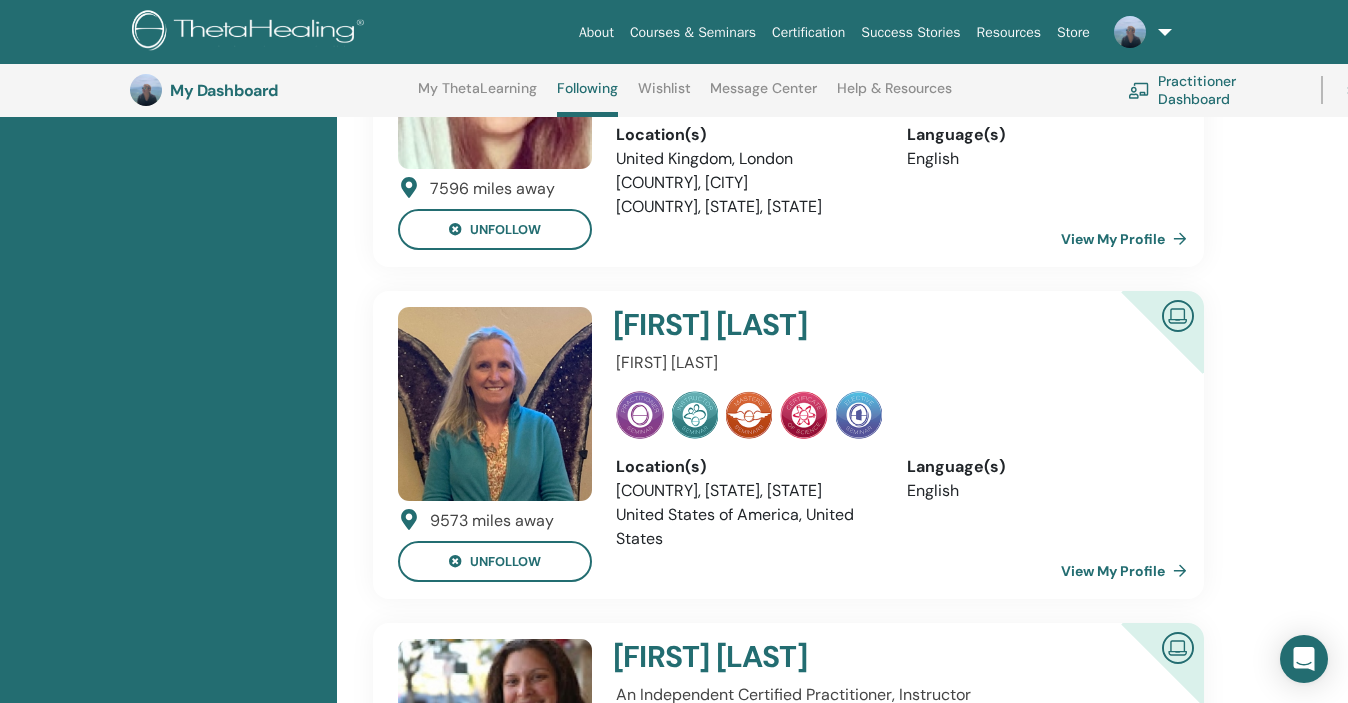 scroll, scrollTop: 2382, scrollLeft: 0, axis: vertical 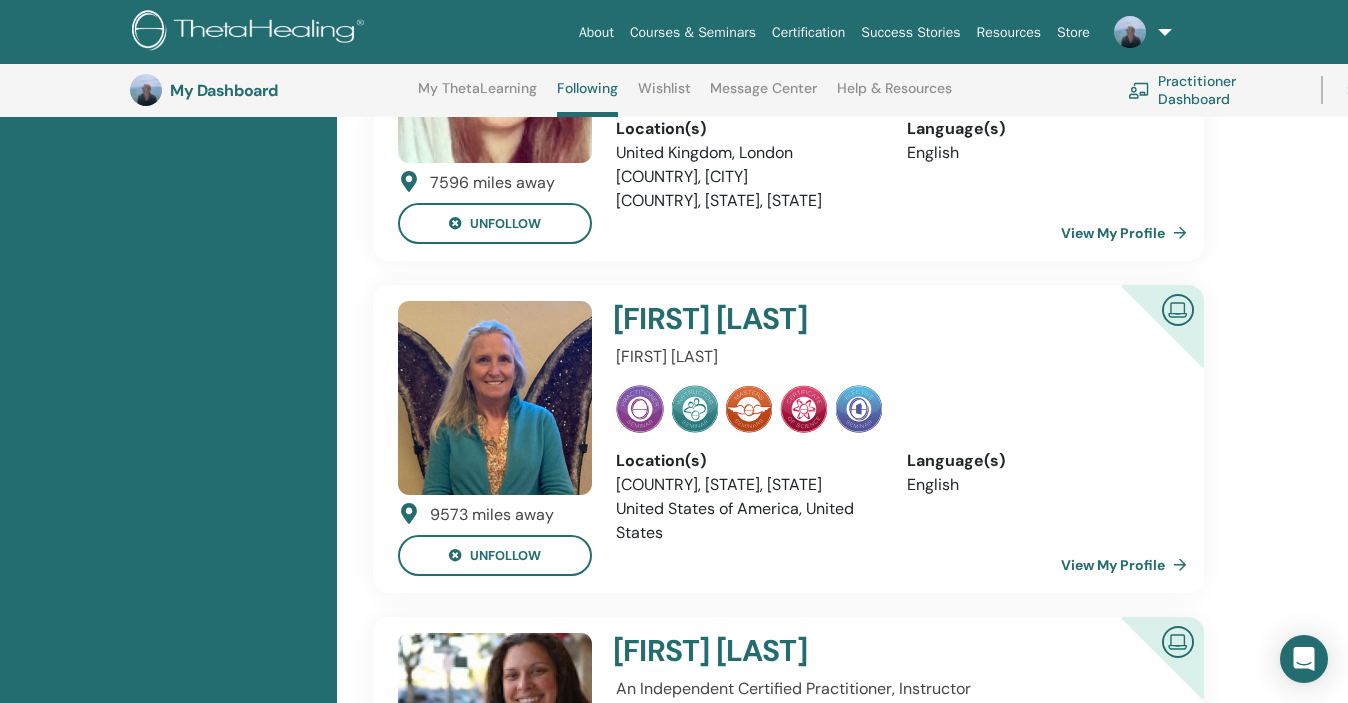 click on "View My Profile" at bounding box center [1128, 565] 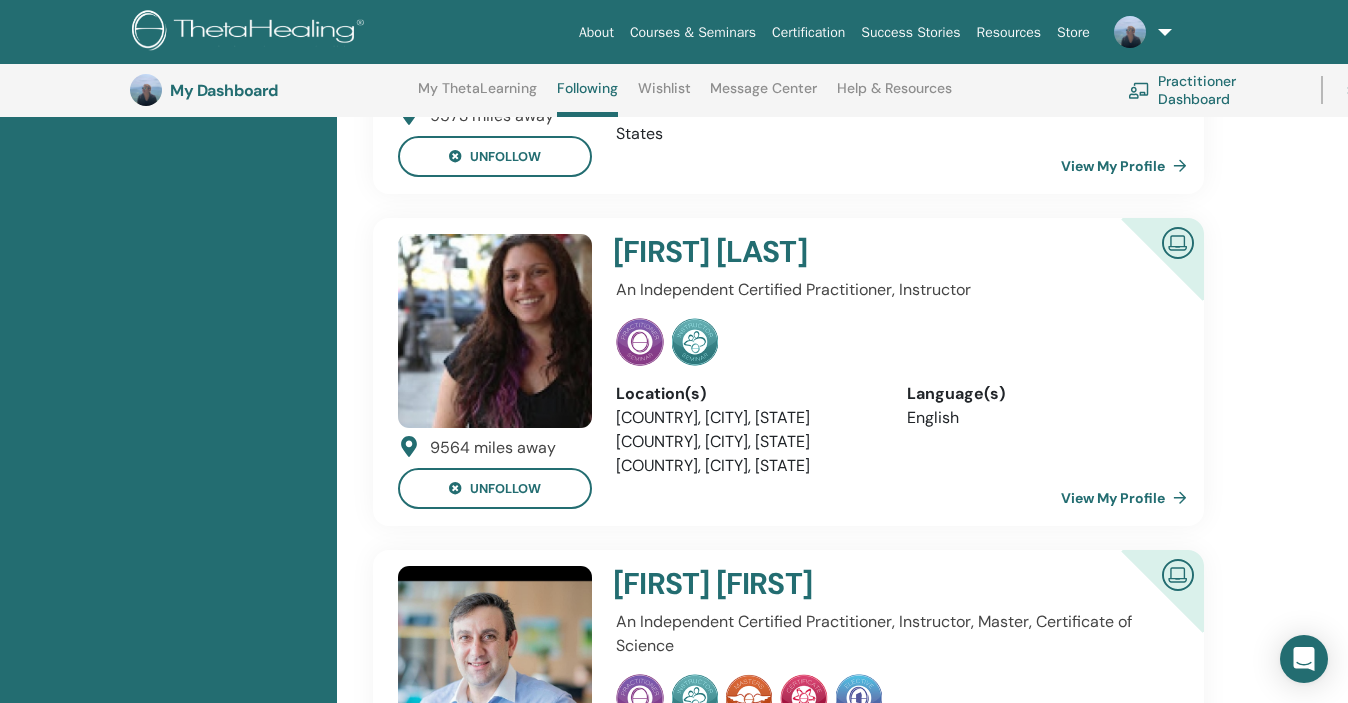 scroll, scrollTop: 2898, scrollLeft: 0, axis: vertical 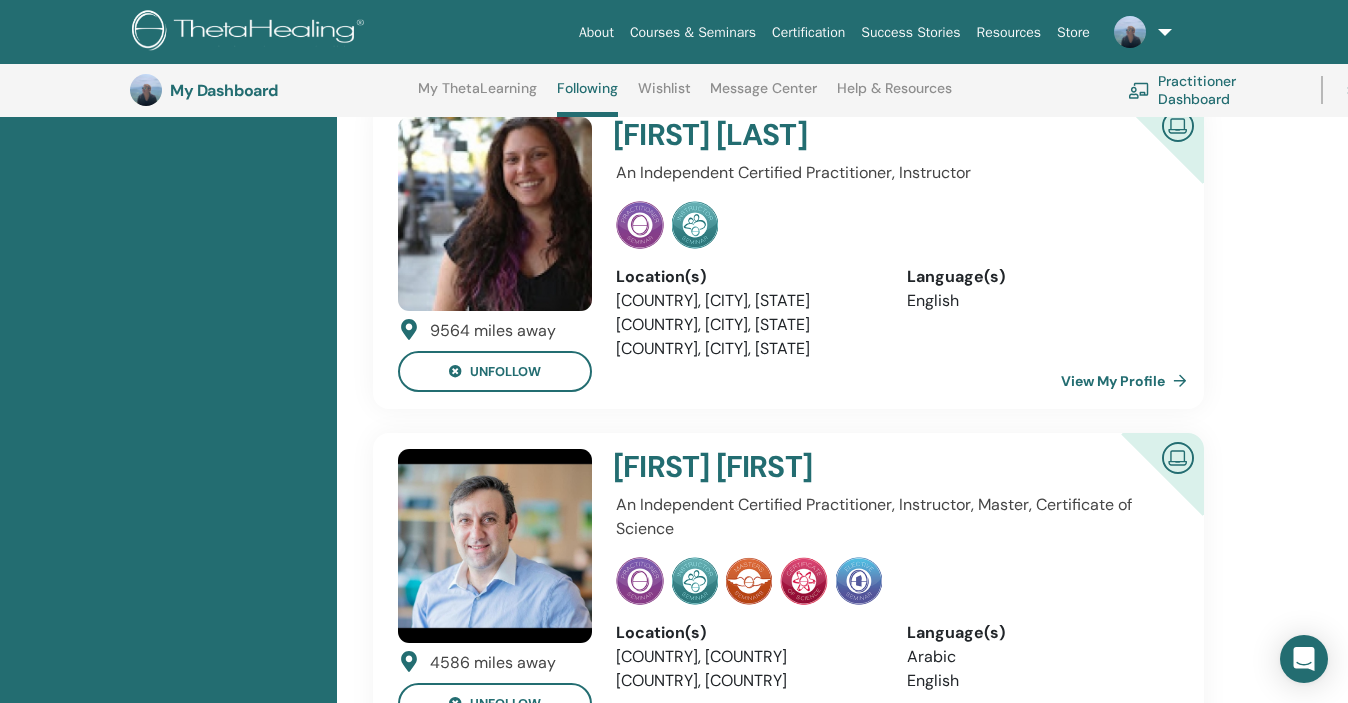 click on "View My Profile" at bounding box center [1128, 381] 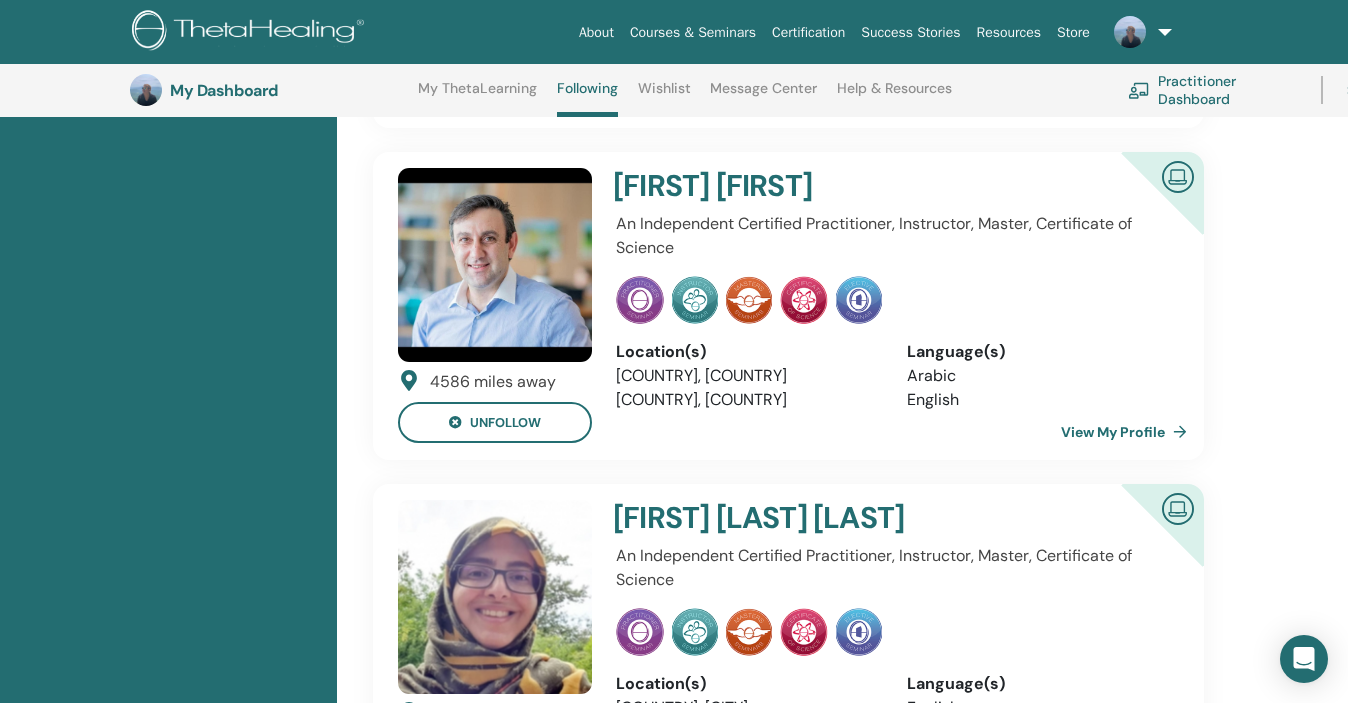 scroll, scrollTop: 3202, scrollLeft: 0, axis: vertical 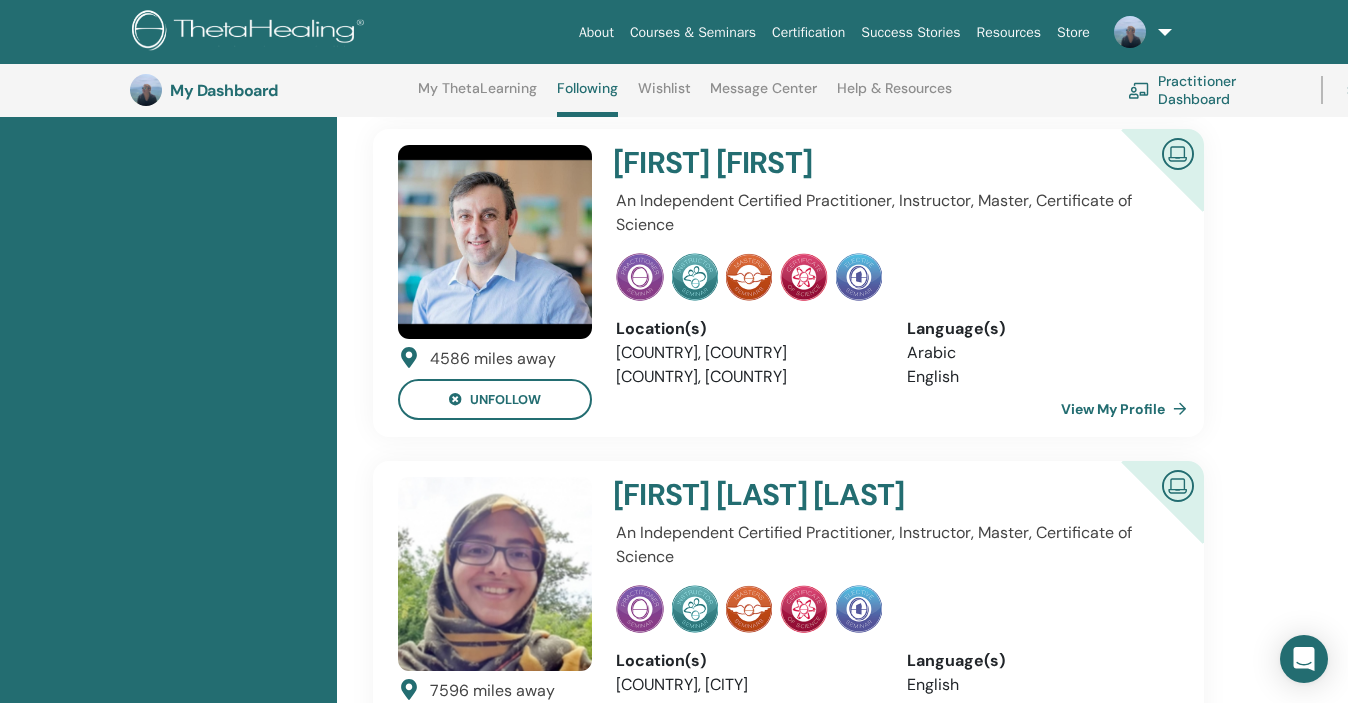 click on "View My Profile" at bounding box center (1128, 409) 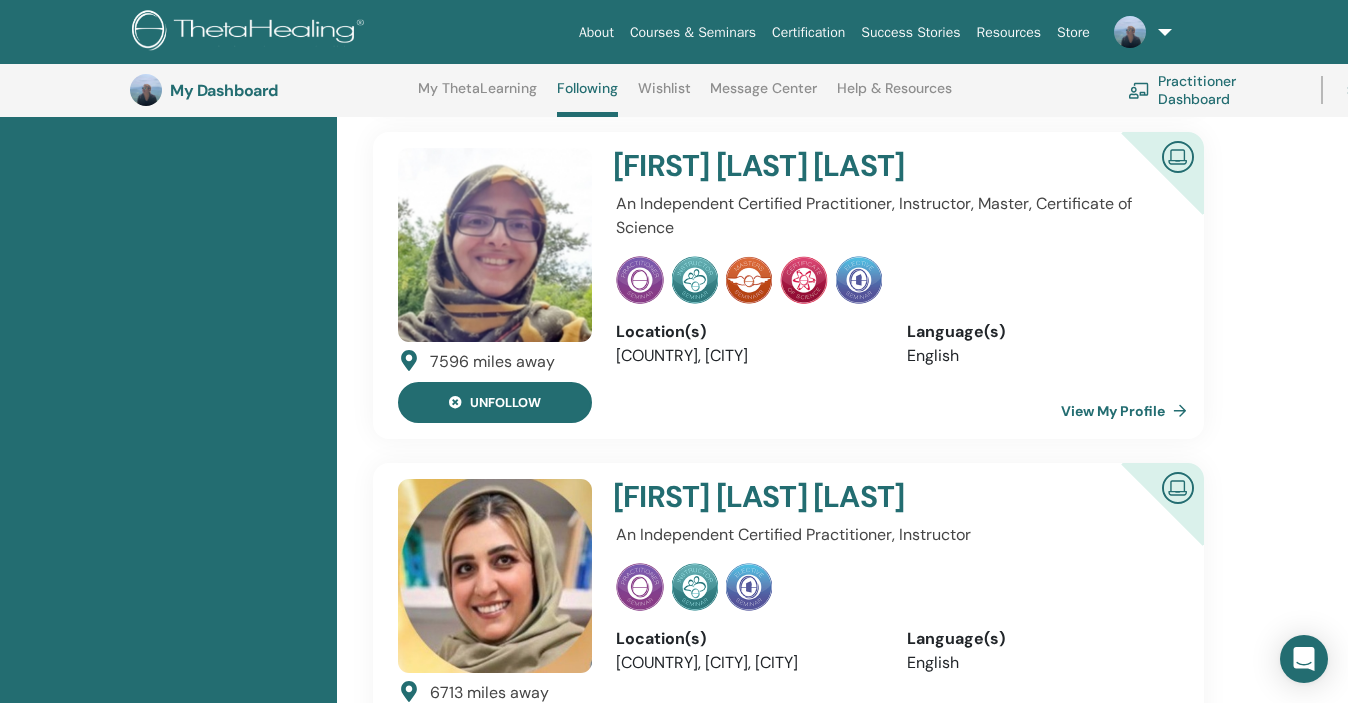 scroll, scrollTop: 3532, scrollLeft: 0, axis: vertical 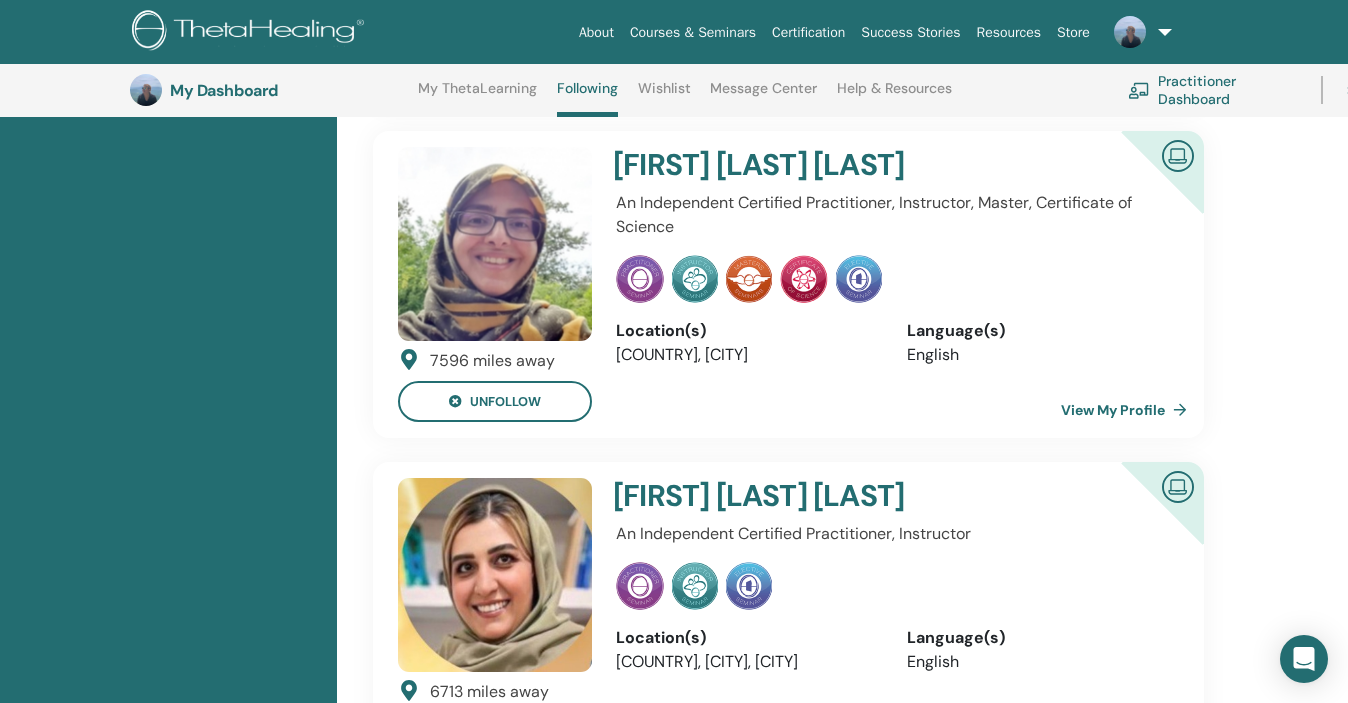 click on "View My Profile" at bounding box center (1128, 410) 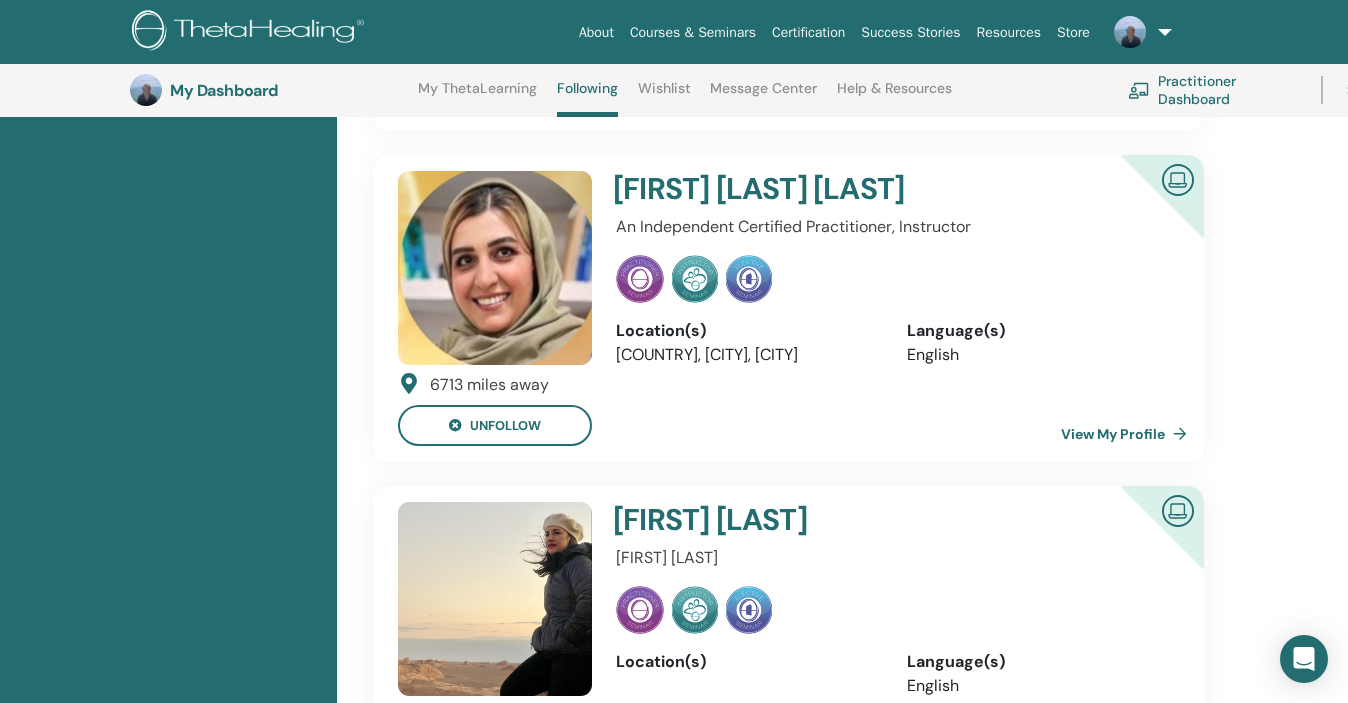 scroll, scrollTop: 3841, scrollLeft: 0, axis: vertical 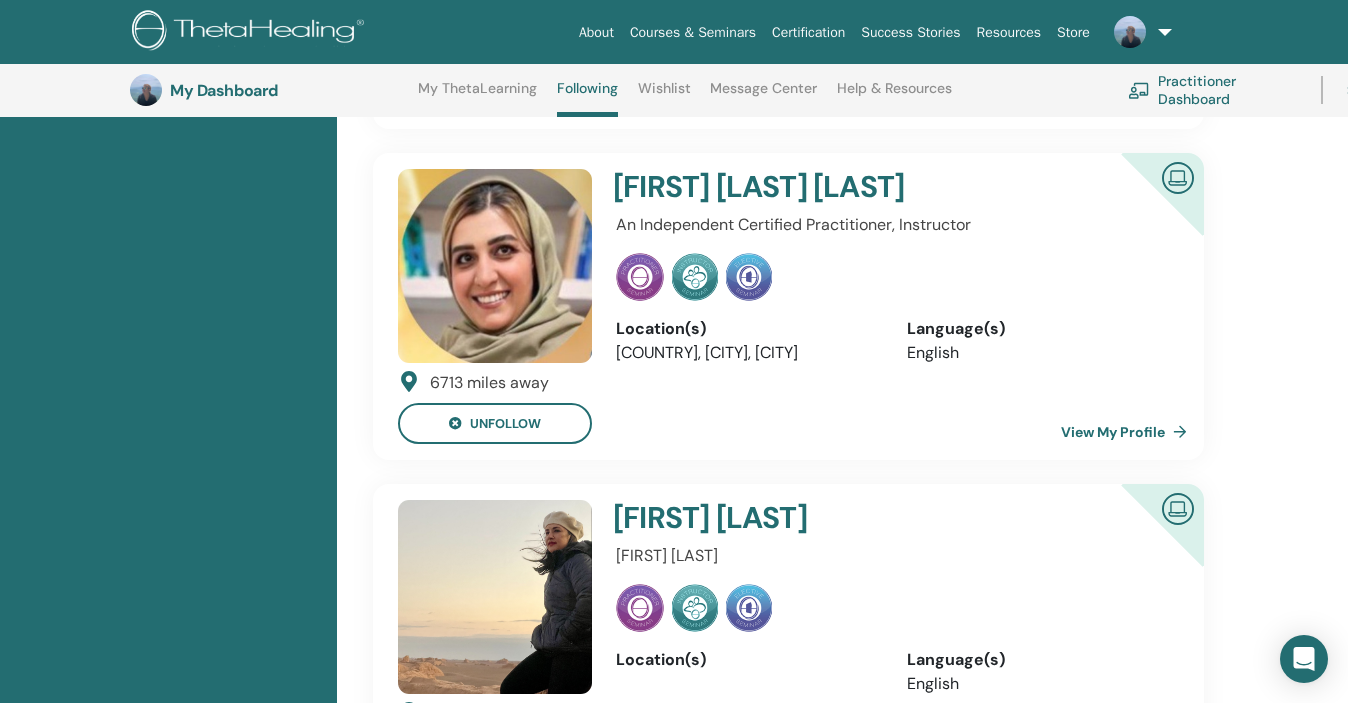 click on "View My Profile" at bounding box center (1128, 432) 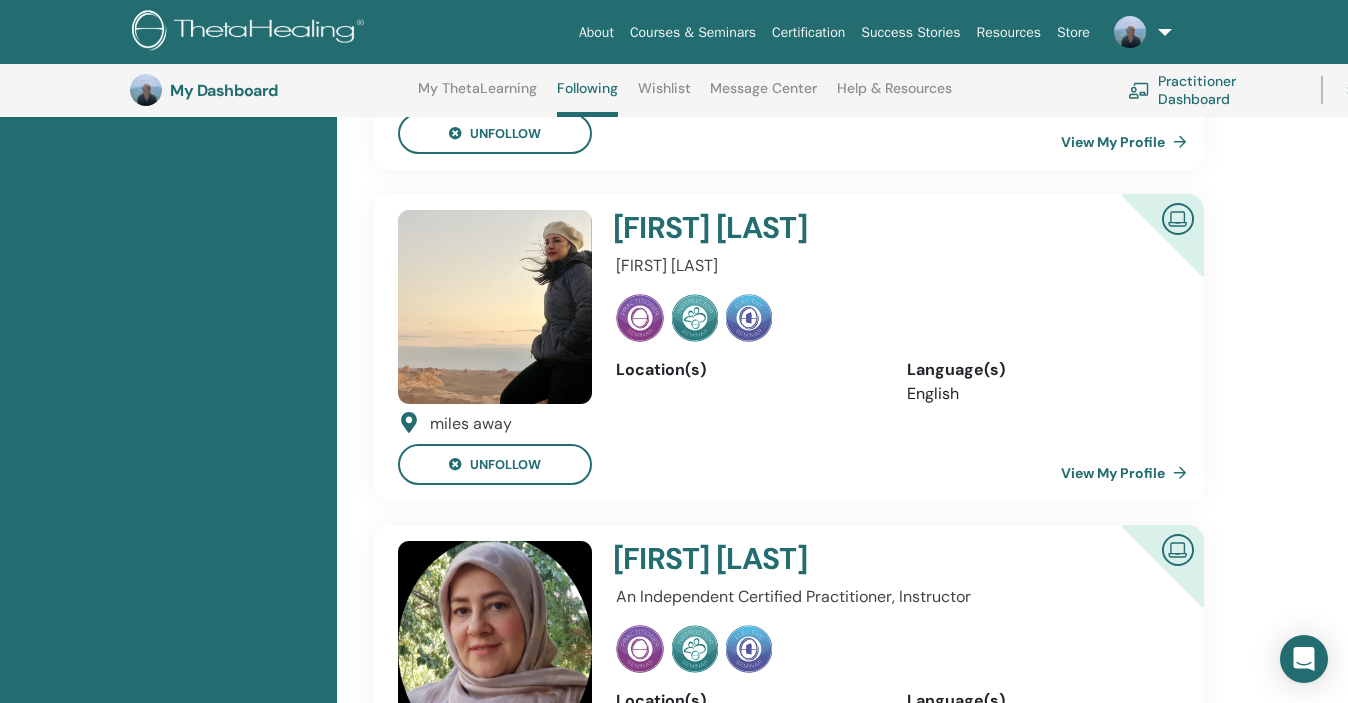 scroll, scrollTop: 4133, scrollLeft: 0, axis: vertical 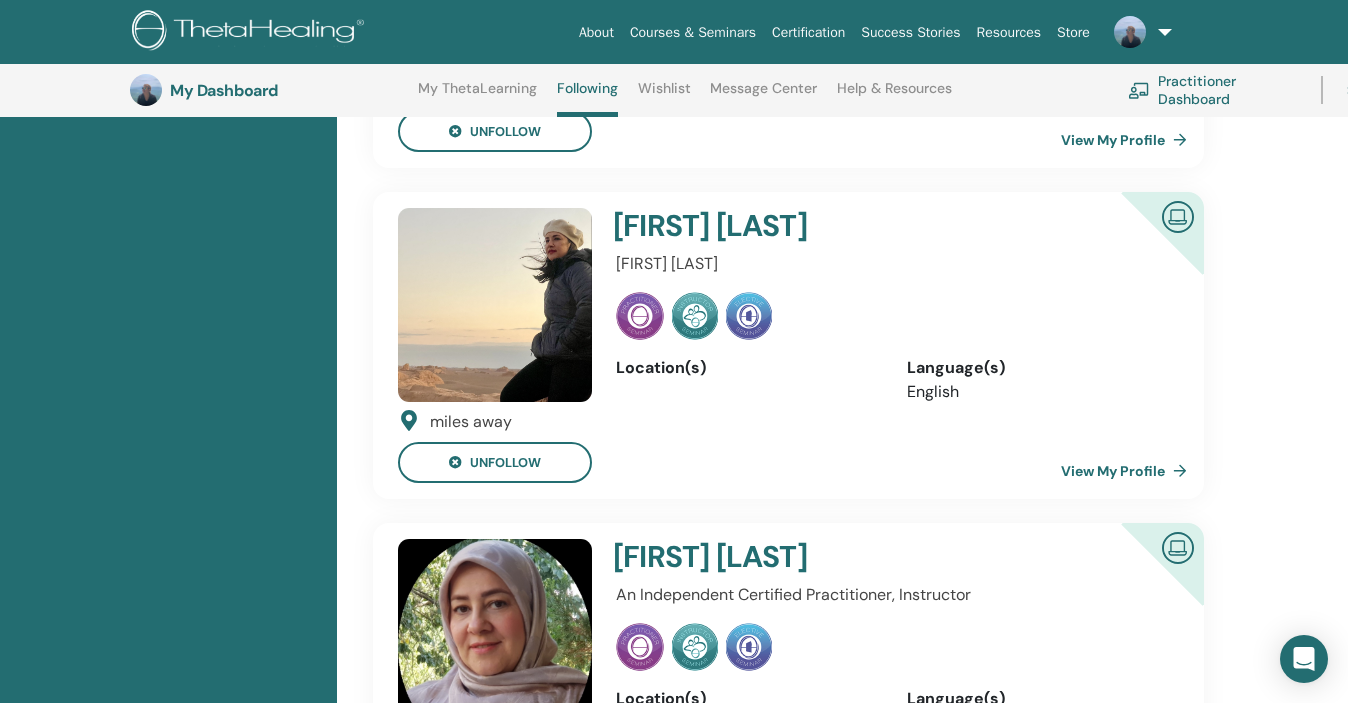 click on "View My Profile" at bounding box center [1128, 471] 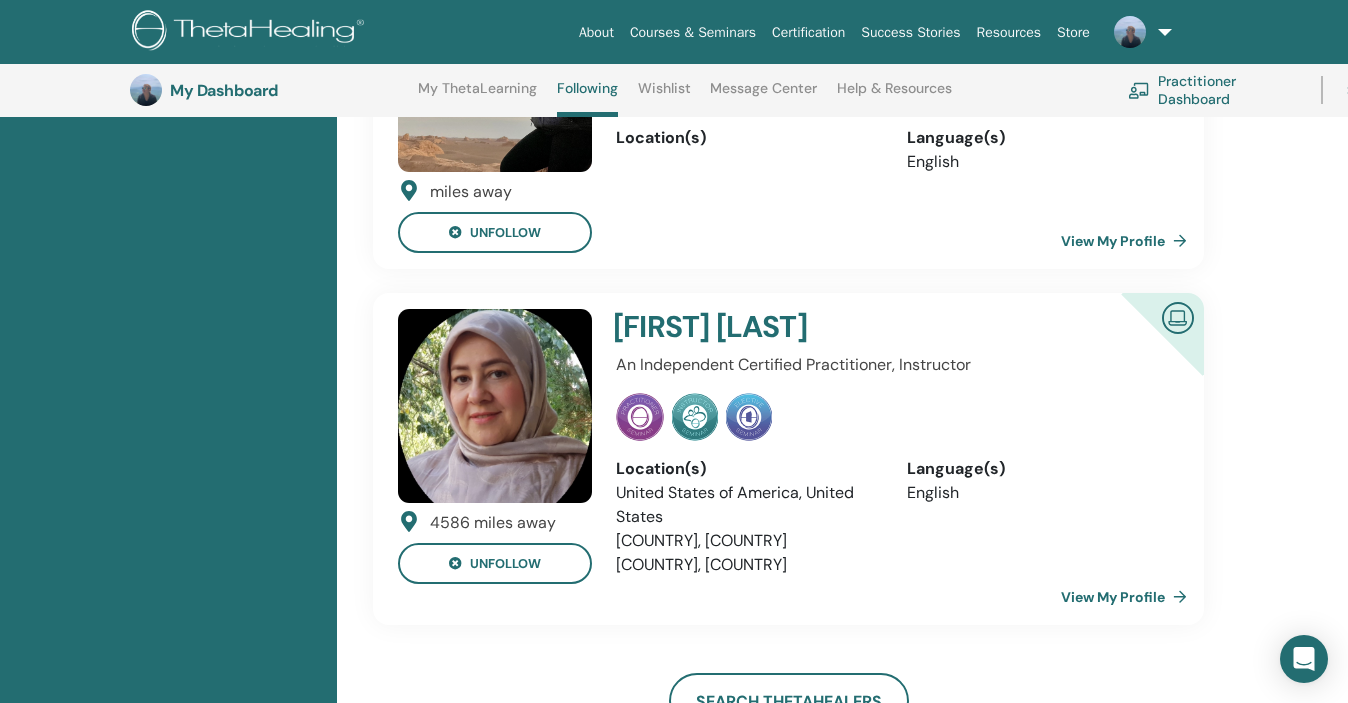 scroll, scrollTop: 4429, scrollLeft: 0, axis: vertical 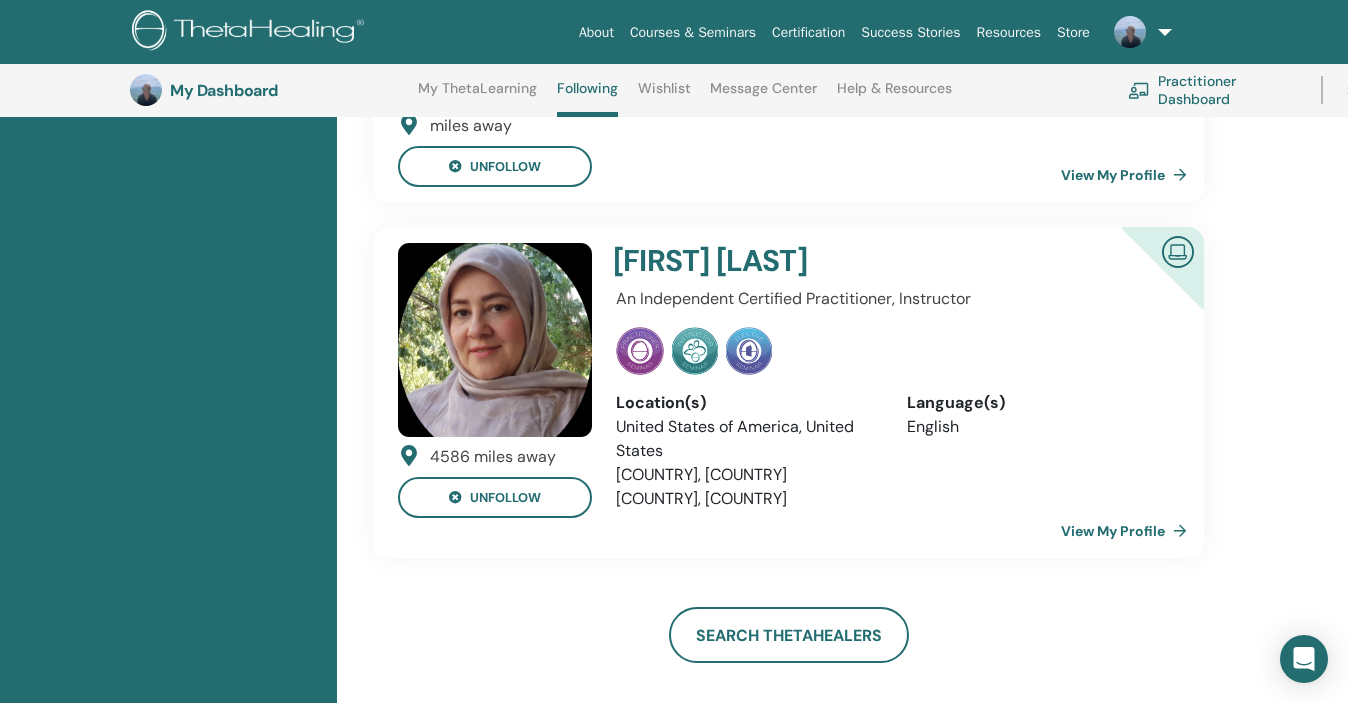 click on "View My Profile" at bounding box center (1128, 531) 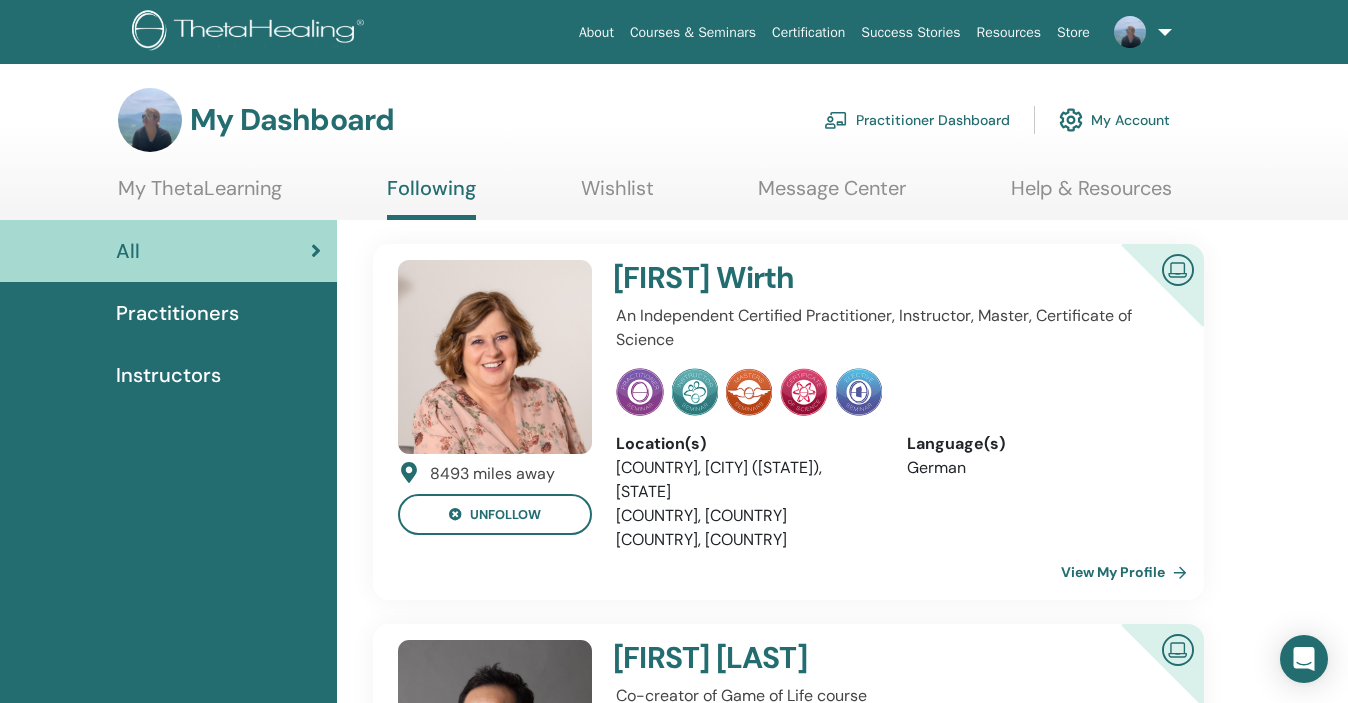 scroll, scrollTop: 0, scrollLeft: 0, axis: both 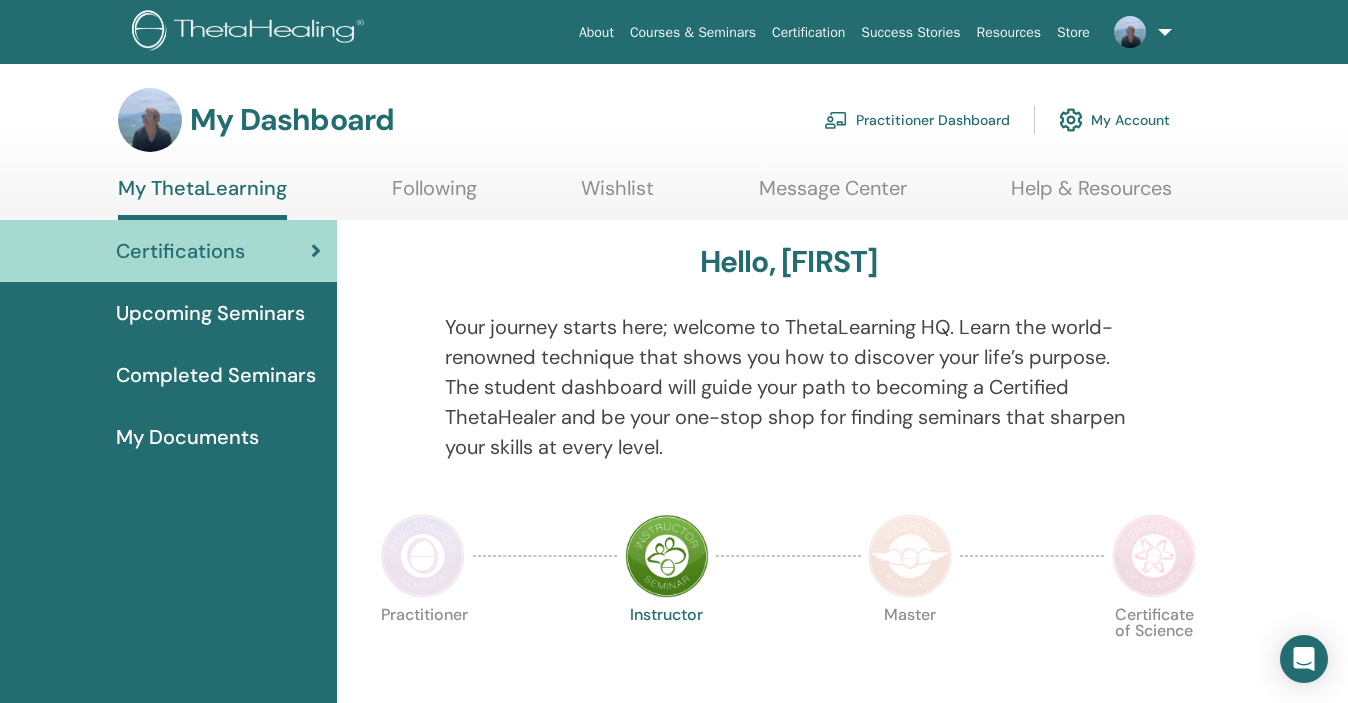 click on "My Documents" at bounding box center [187, 437] 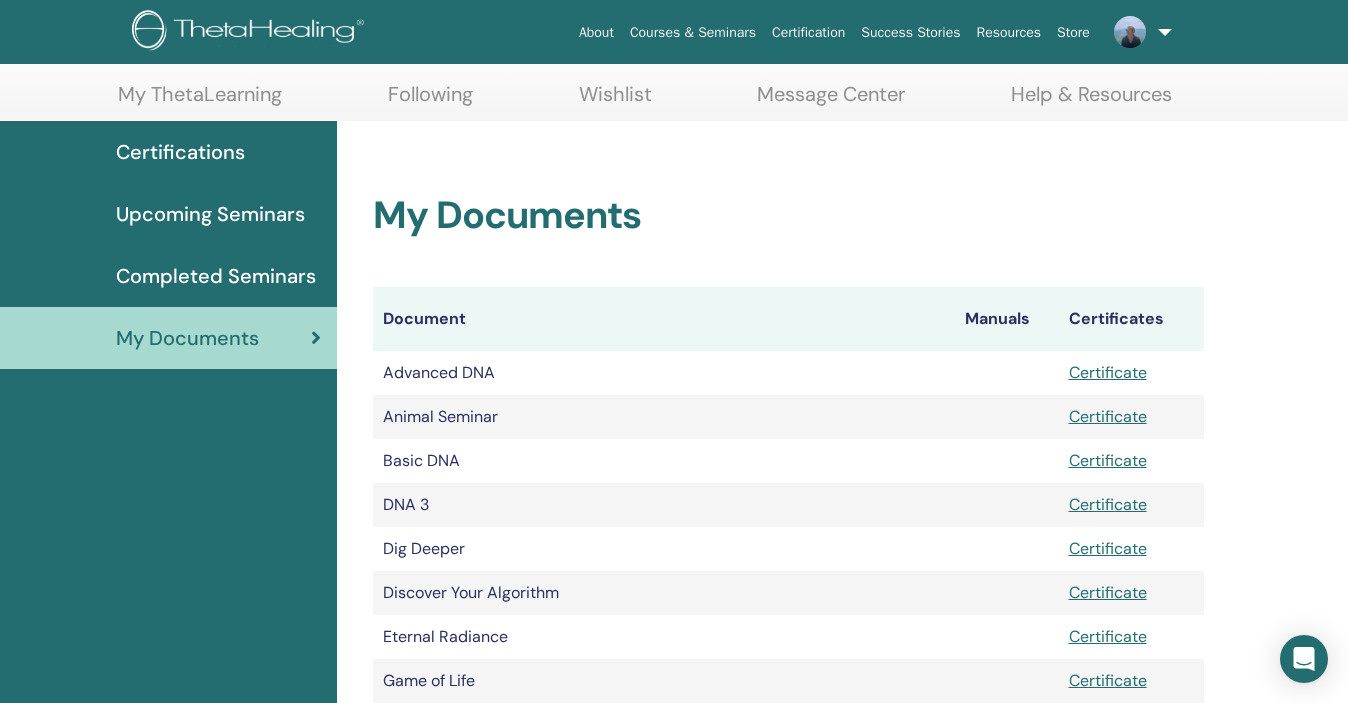scroll, scrollTop: 92, scrollLeft: 0, axis: vertical 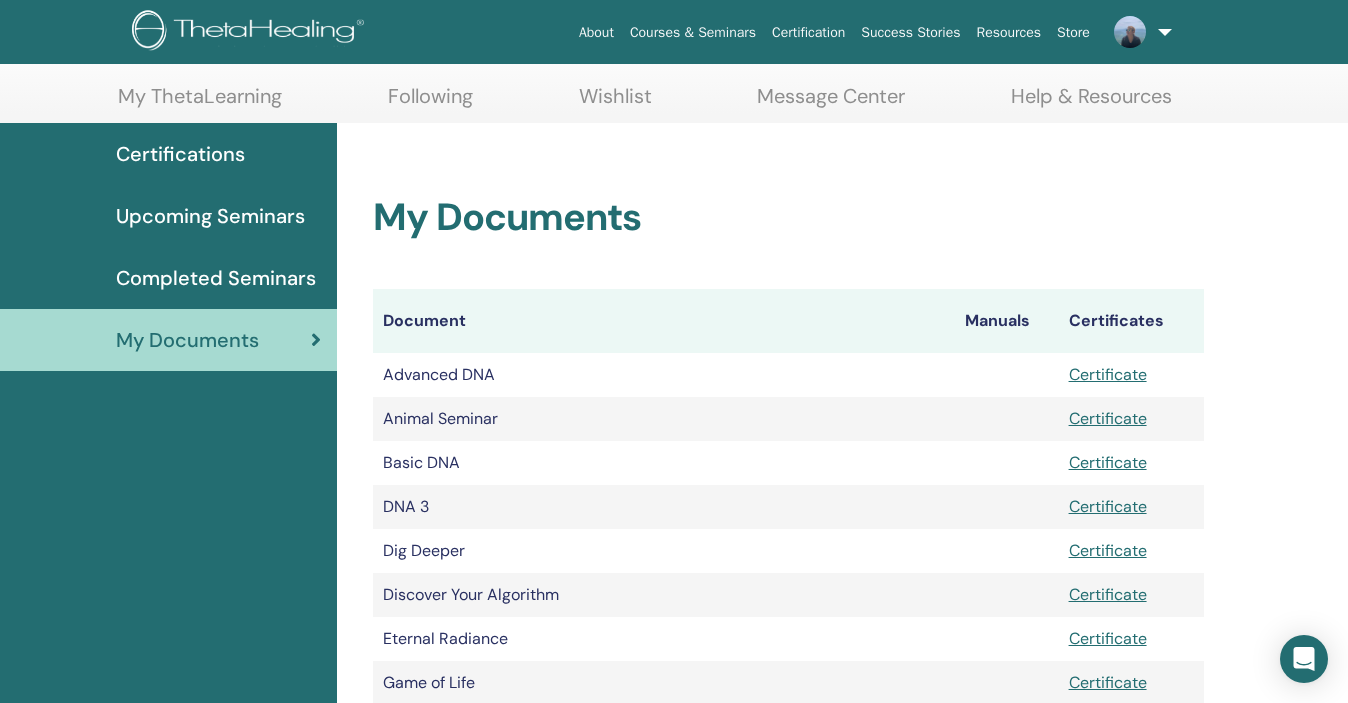 click on "Manuals" at bounding box center (1007, 321) 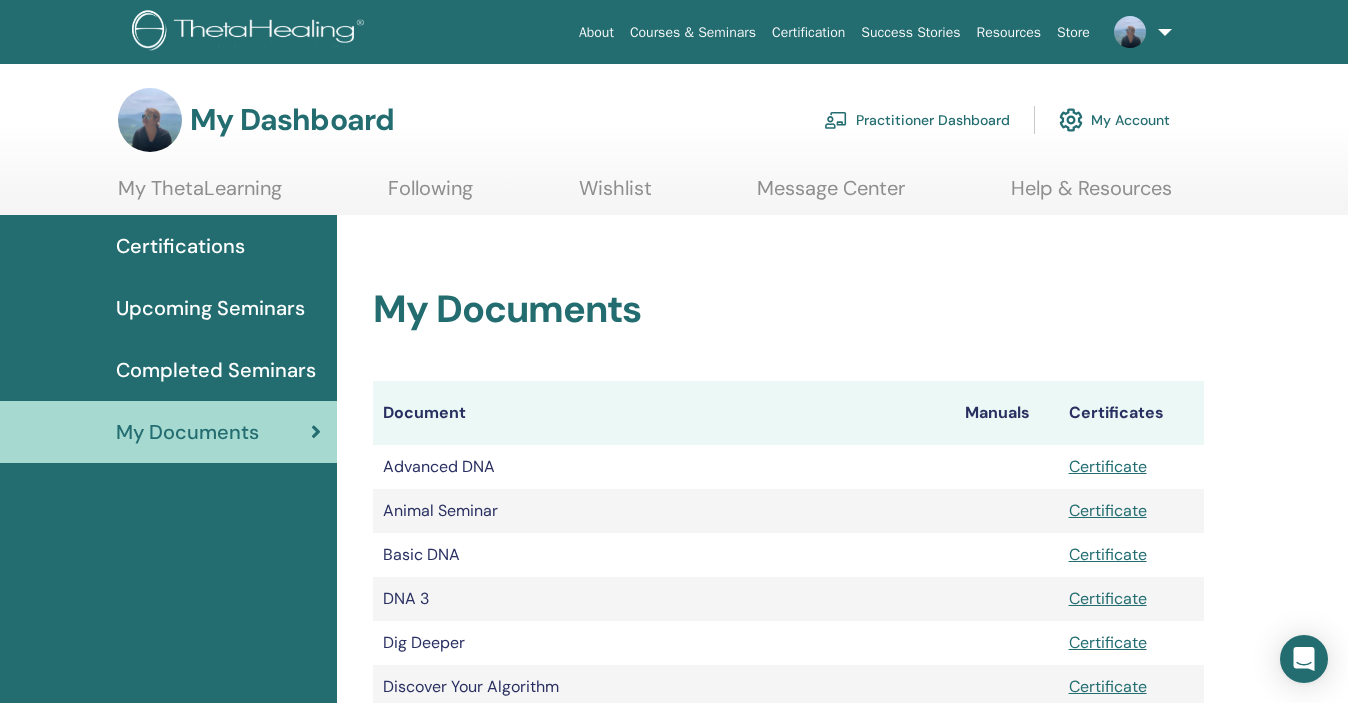 scroll, scrollTop: 0, scrollLeft: 0, axis: both 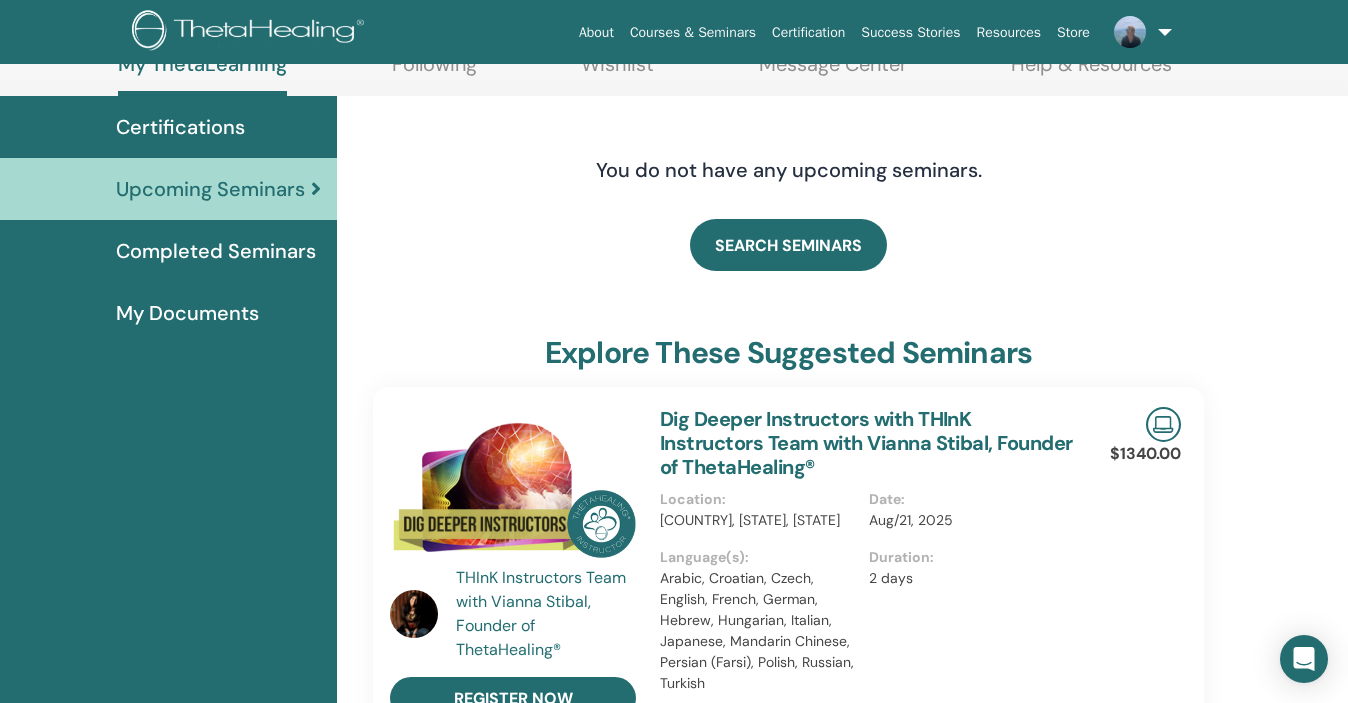 click on "Completed Seminars" at bounding box center [216, 251] 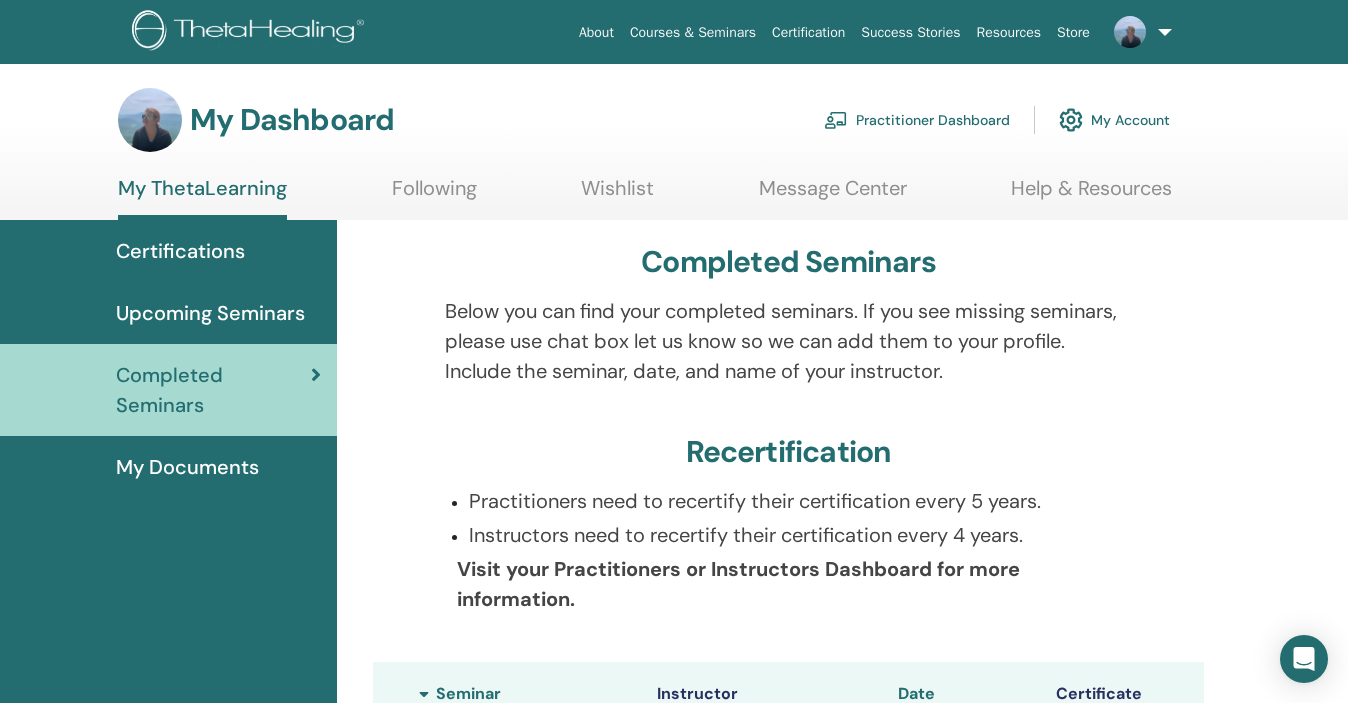 scroll, scrollTop: 0, scrollLeft: 0, axis: both 